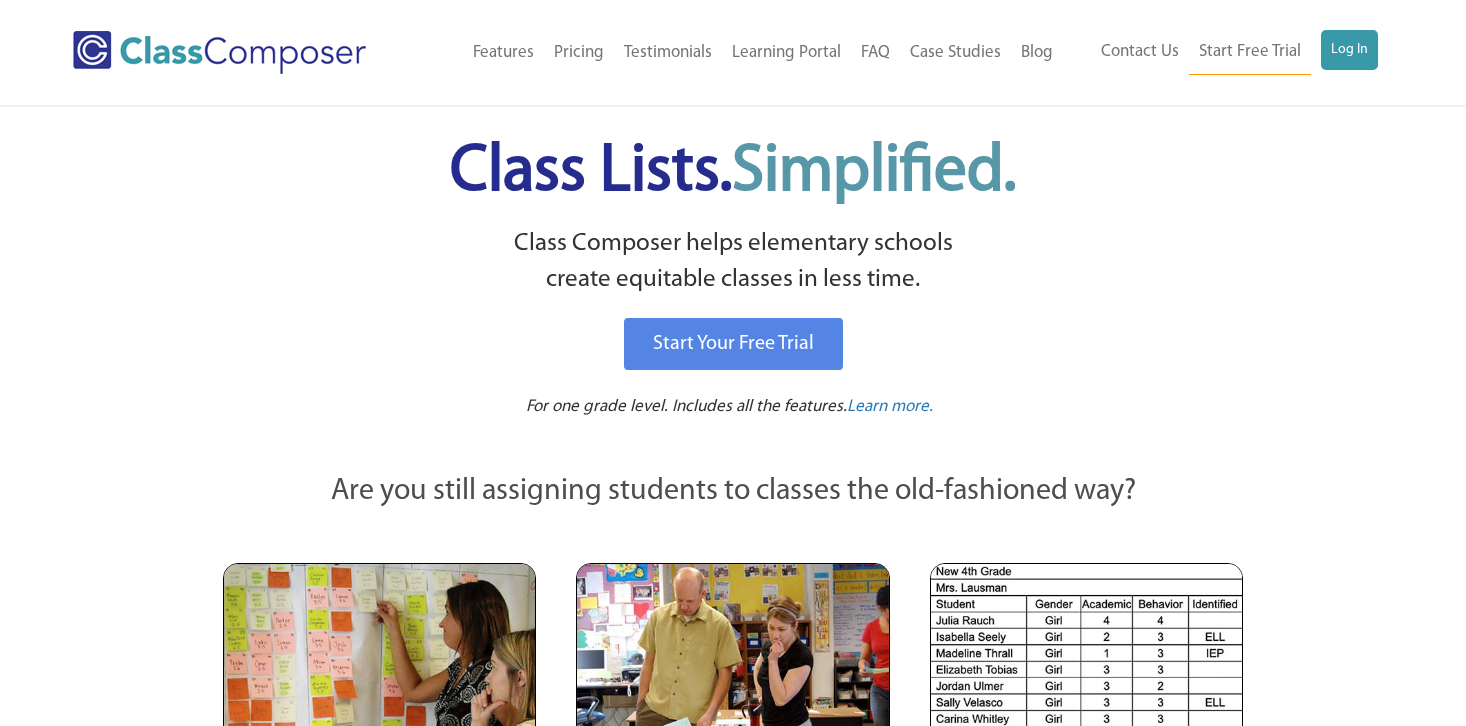 scroll, scrollTop: 0, scrollLeft: 0, axis: both 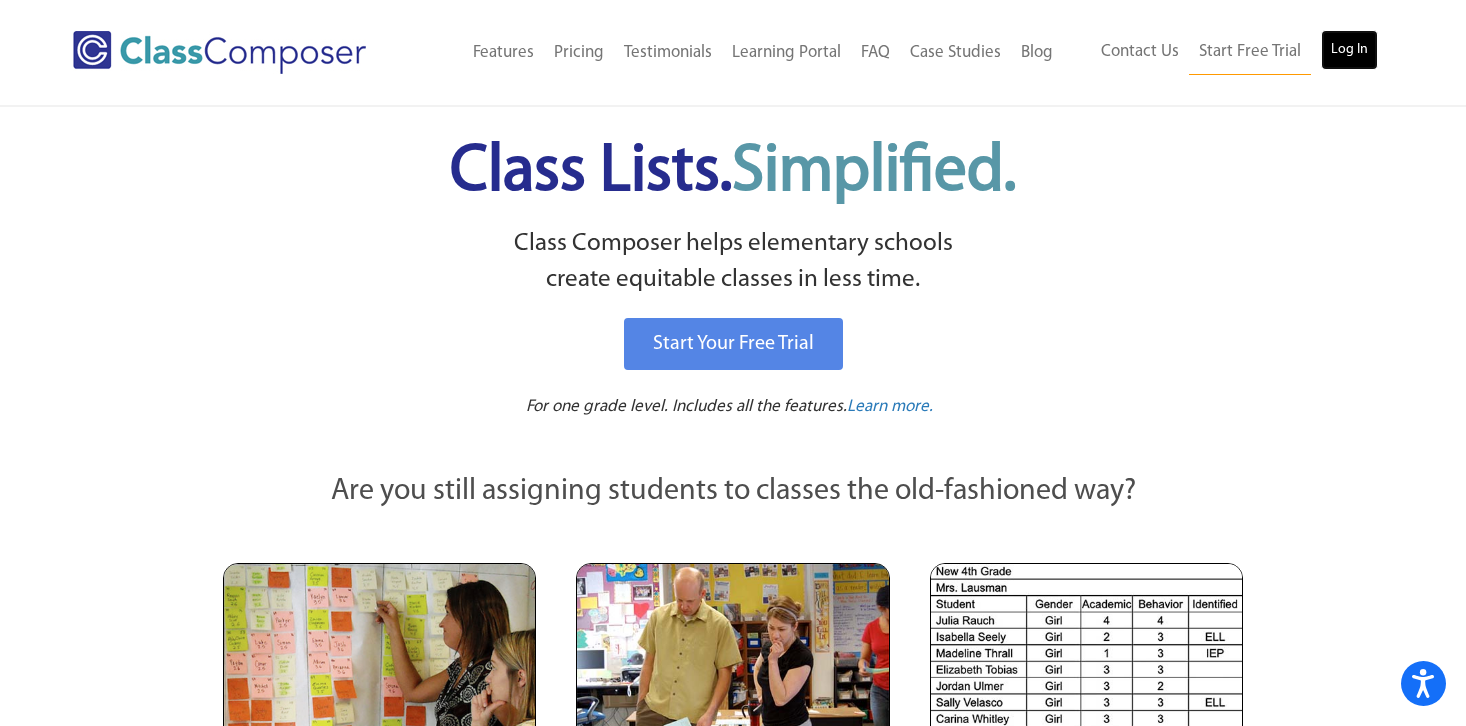 click on "Log In" at bounding box center (1349, 50) 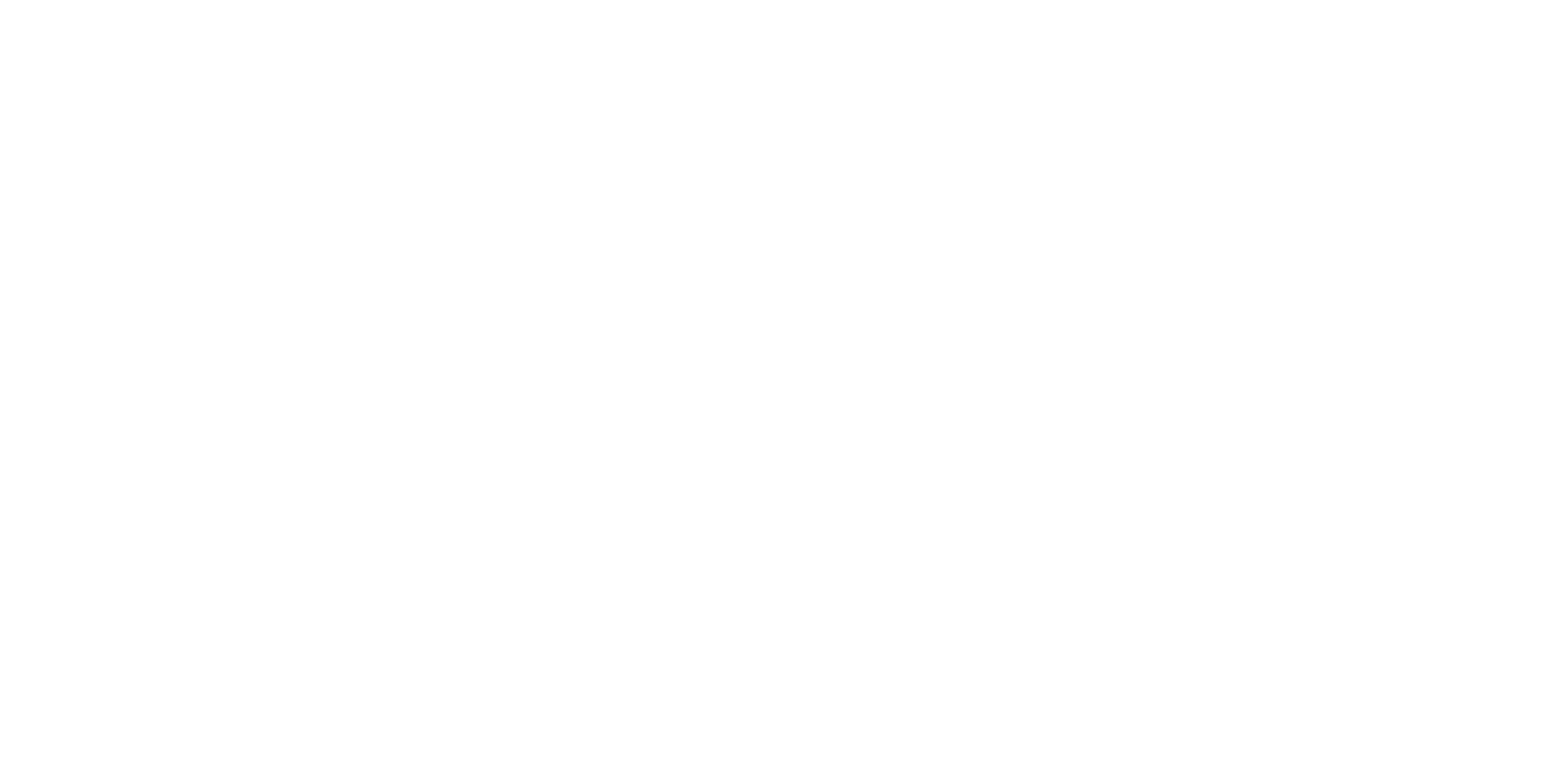 scroll, scrollTop: 0, scrollLeft: 0, axis: both 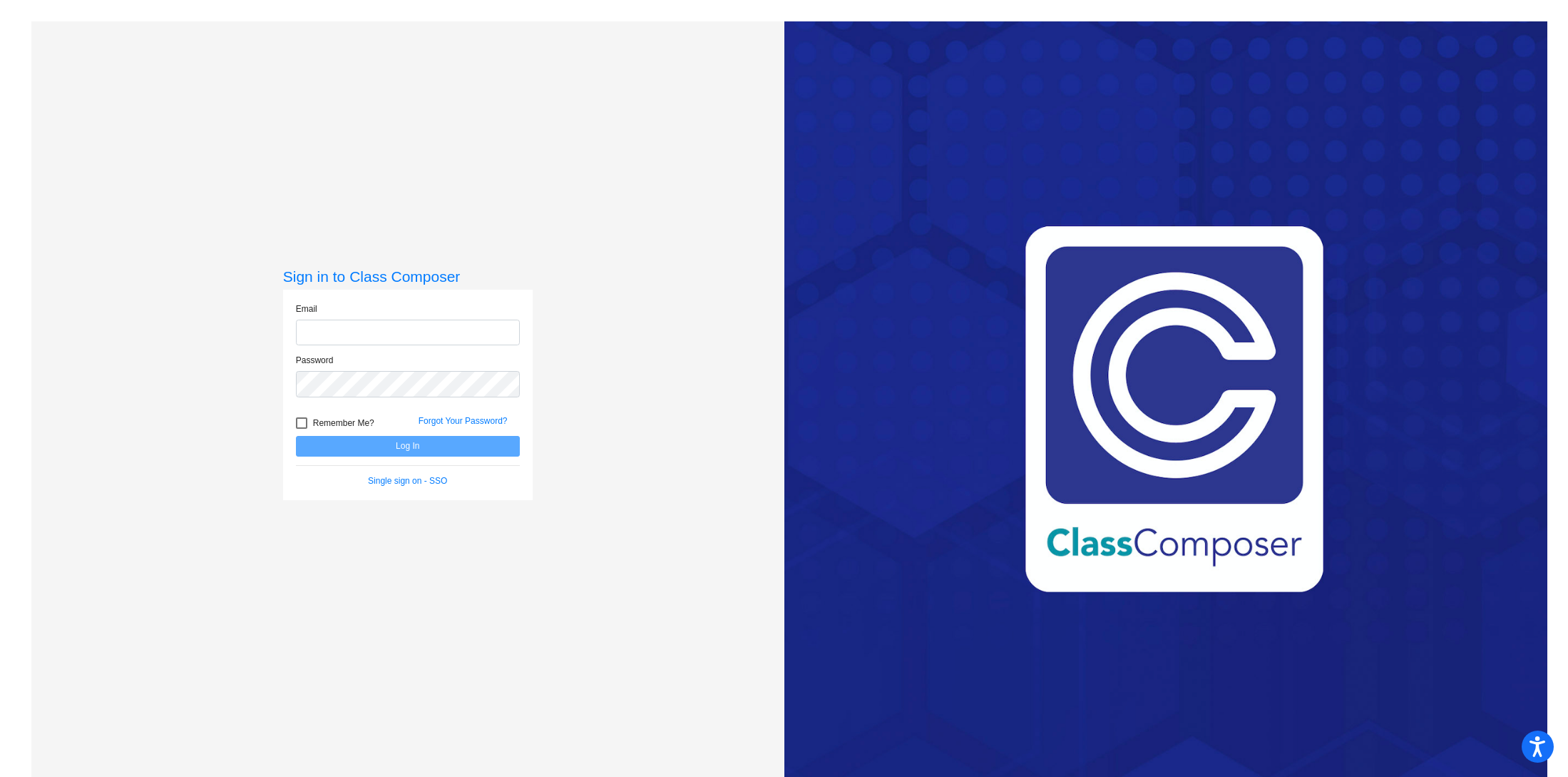 click 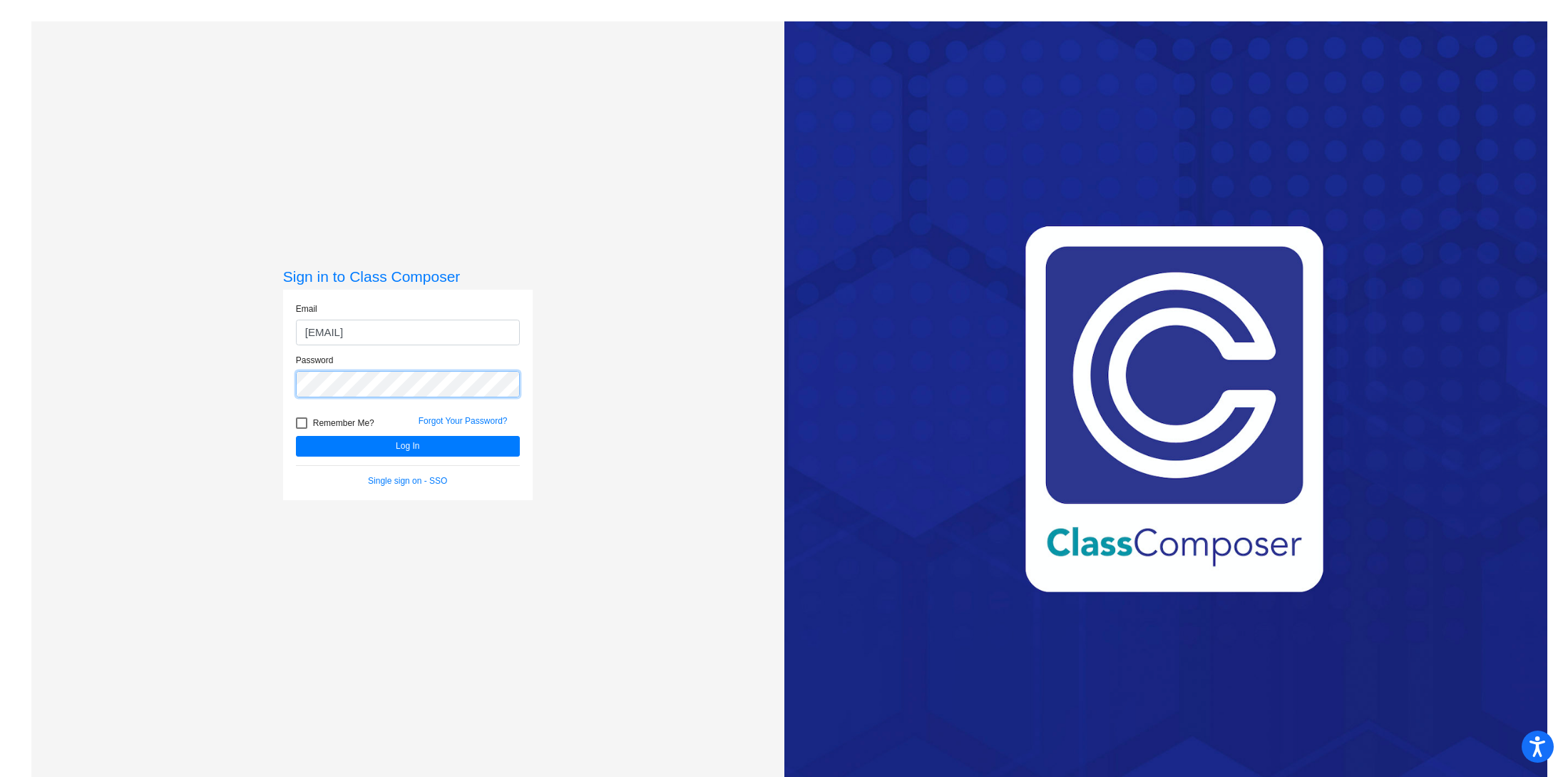 click on "Log In" 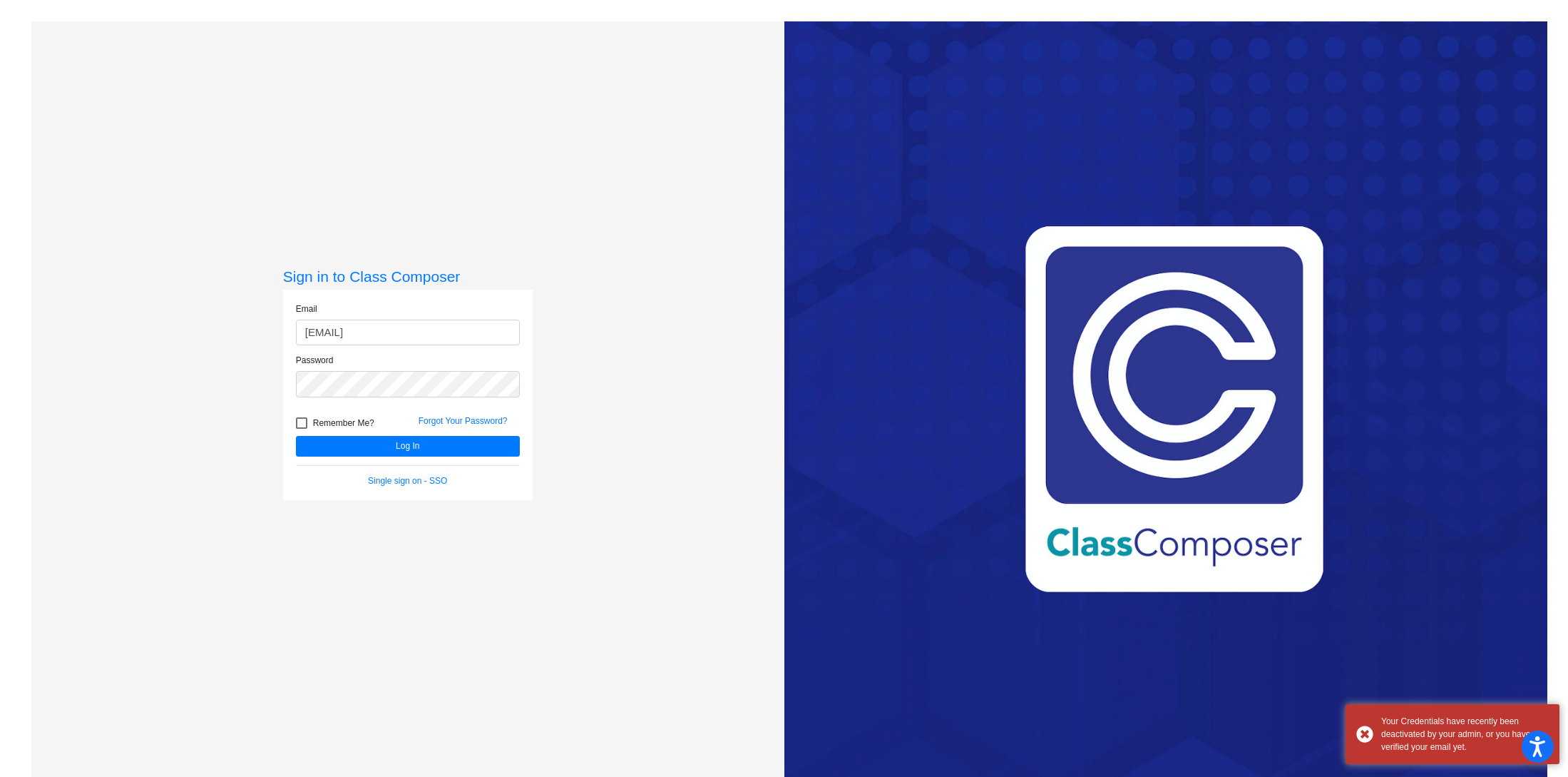click at bounding box center [302, 423] 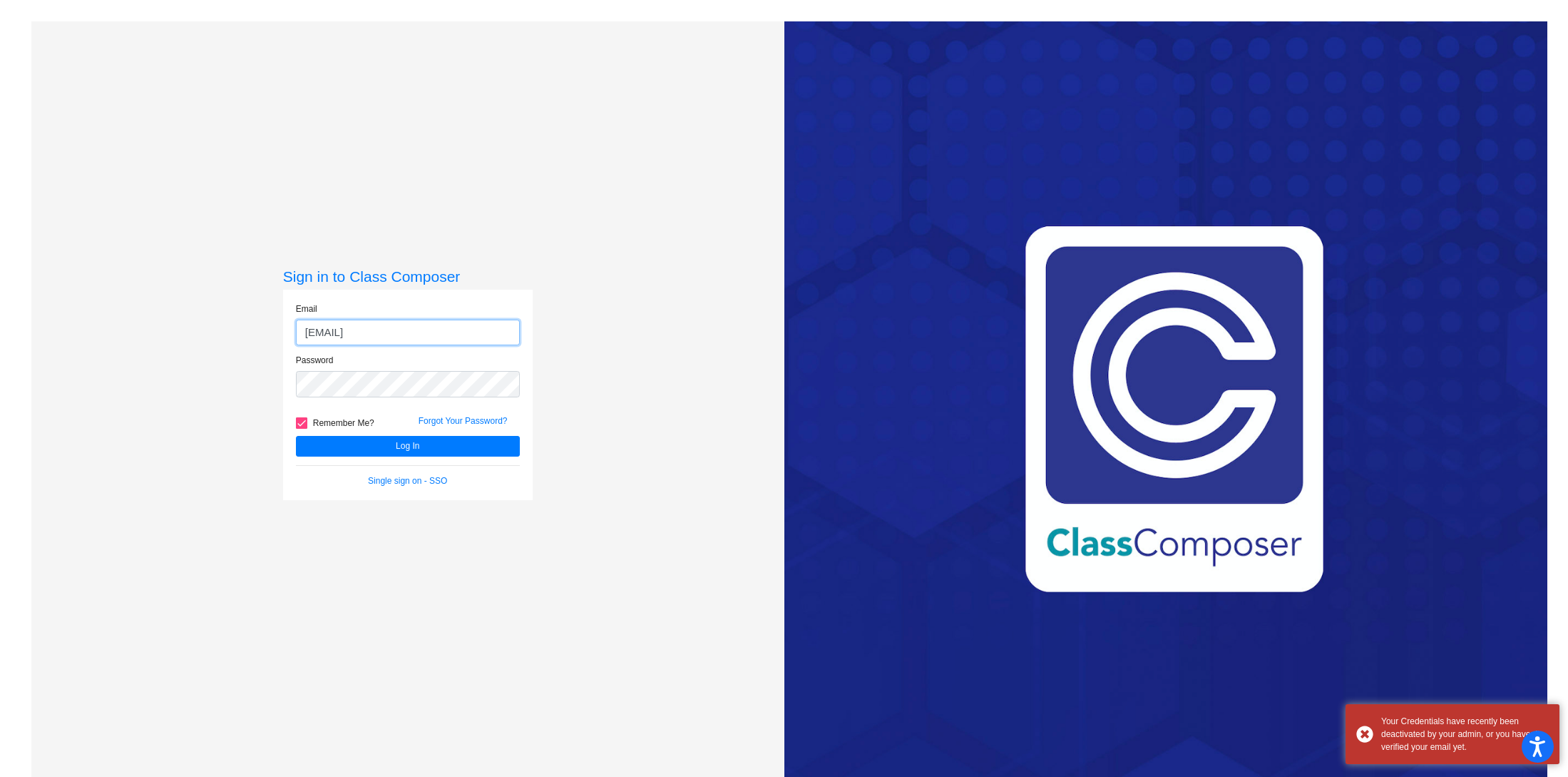 click on "angela_huerta@upland.k12.ca.us" 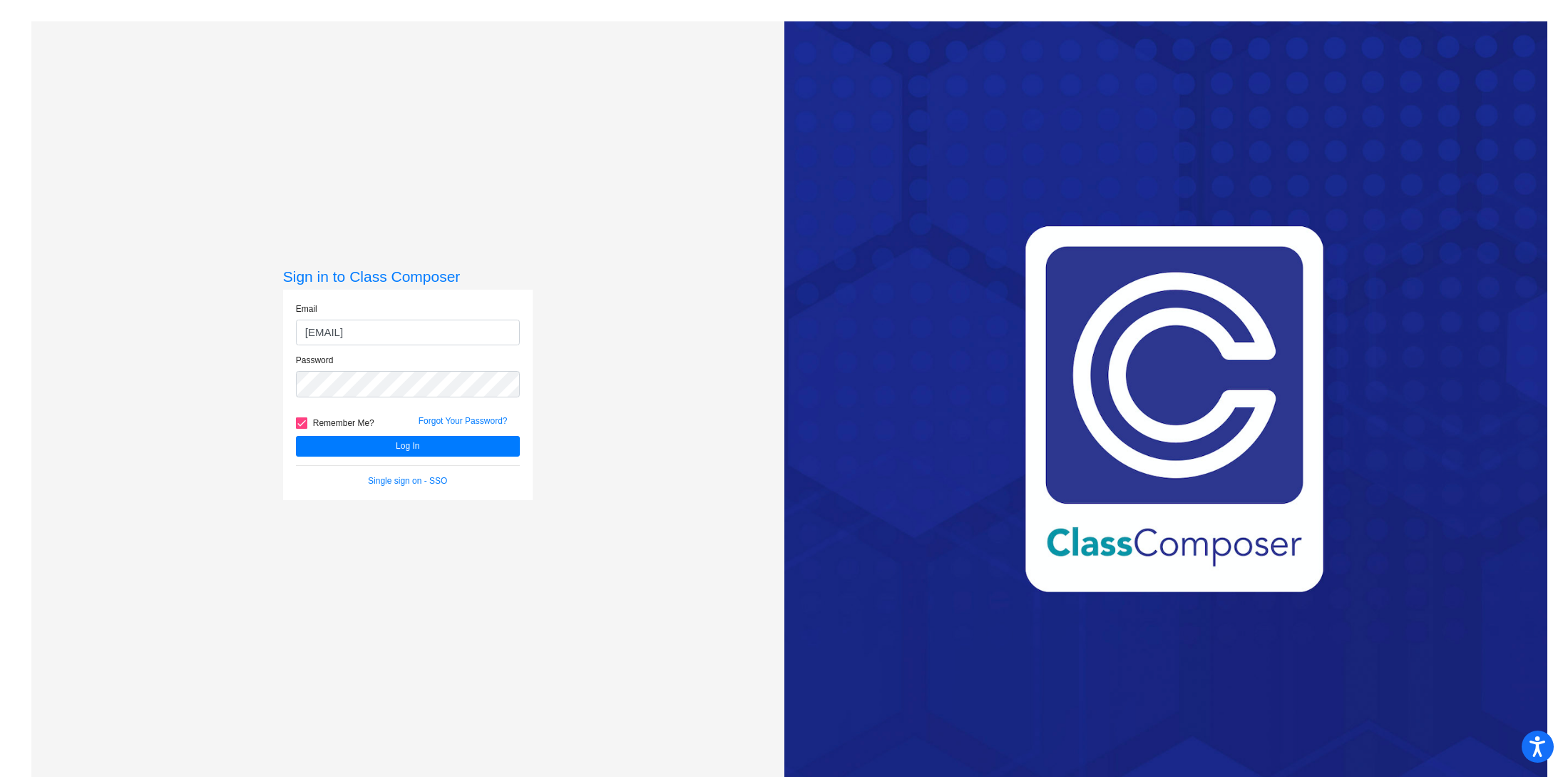 click on "Email angela_huerta+!@upland.k12.ca.us Password   Remember Me? Forgot Your Password?  Log In   Single sign on - SSO" 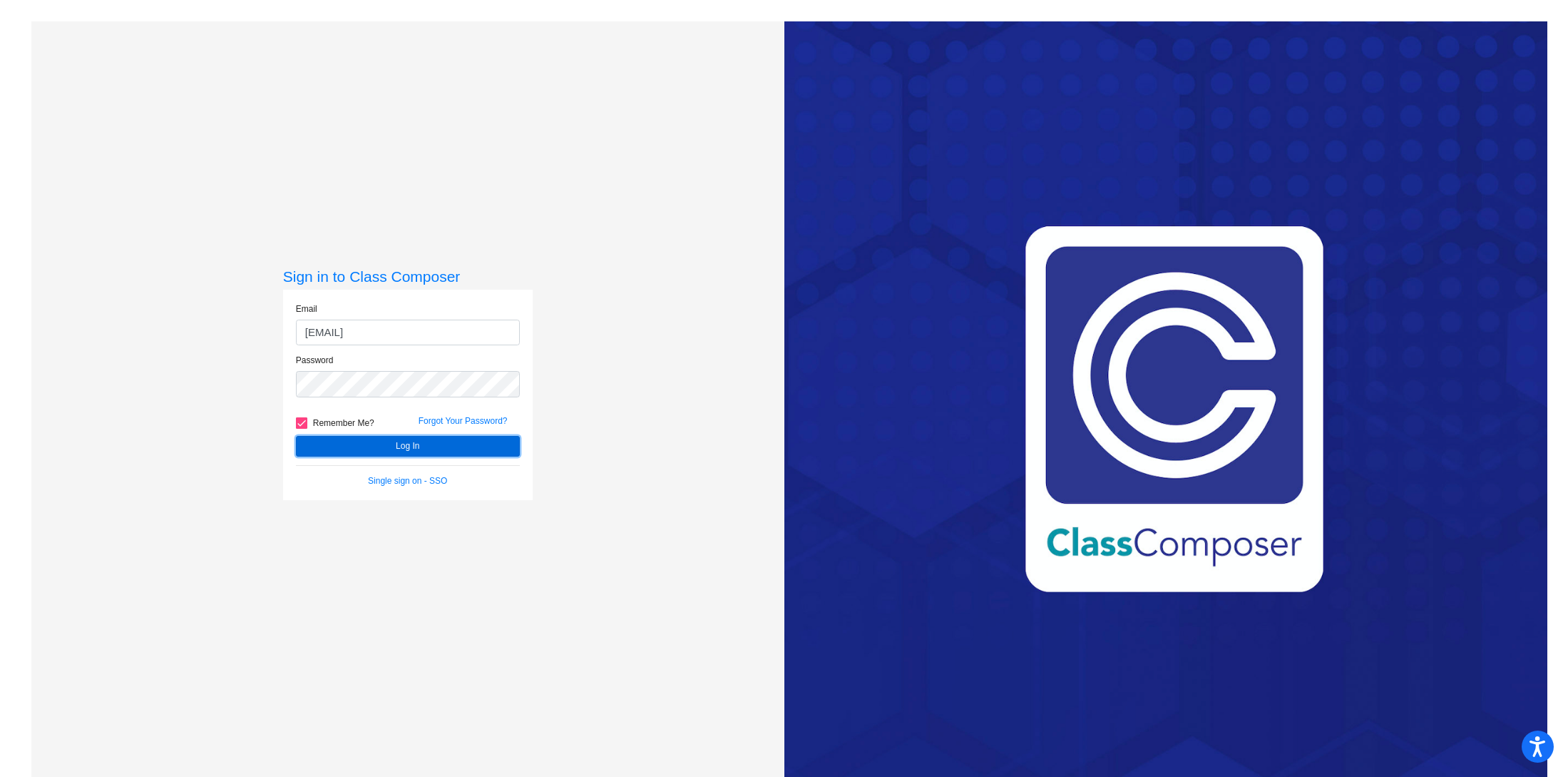 click on "Log In" 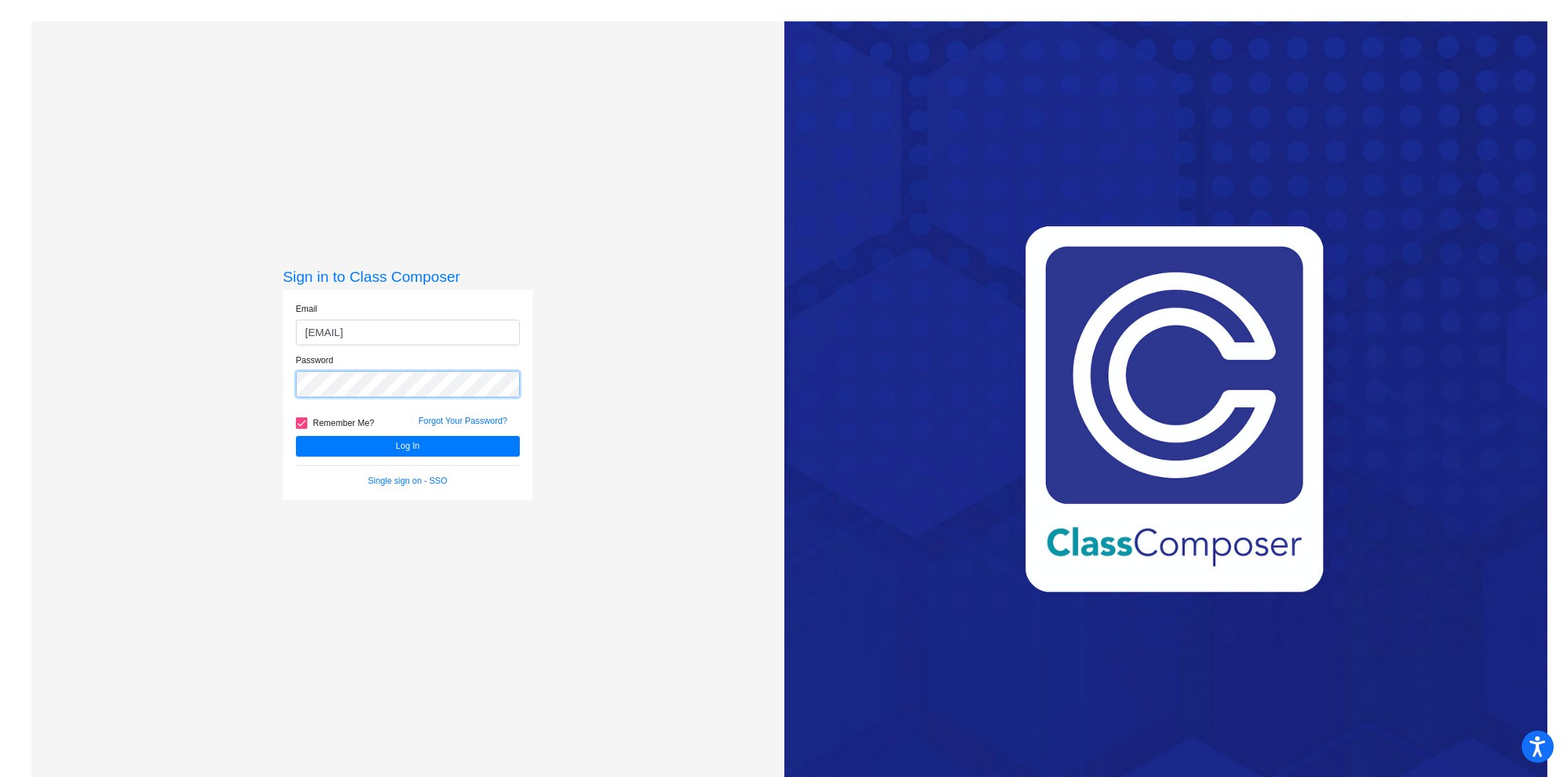 click on "Log In" 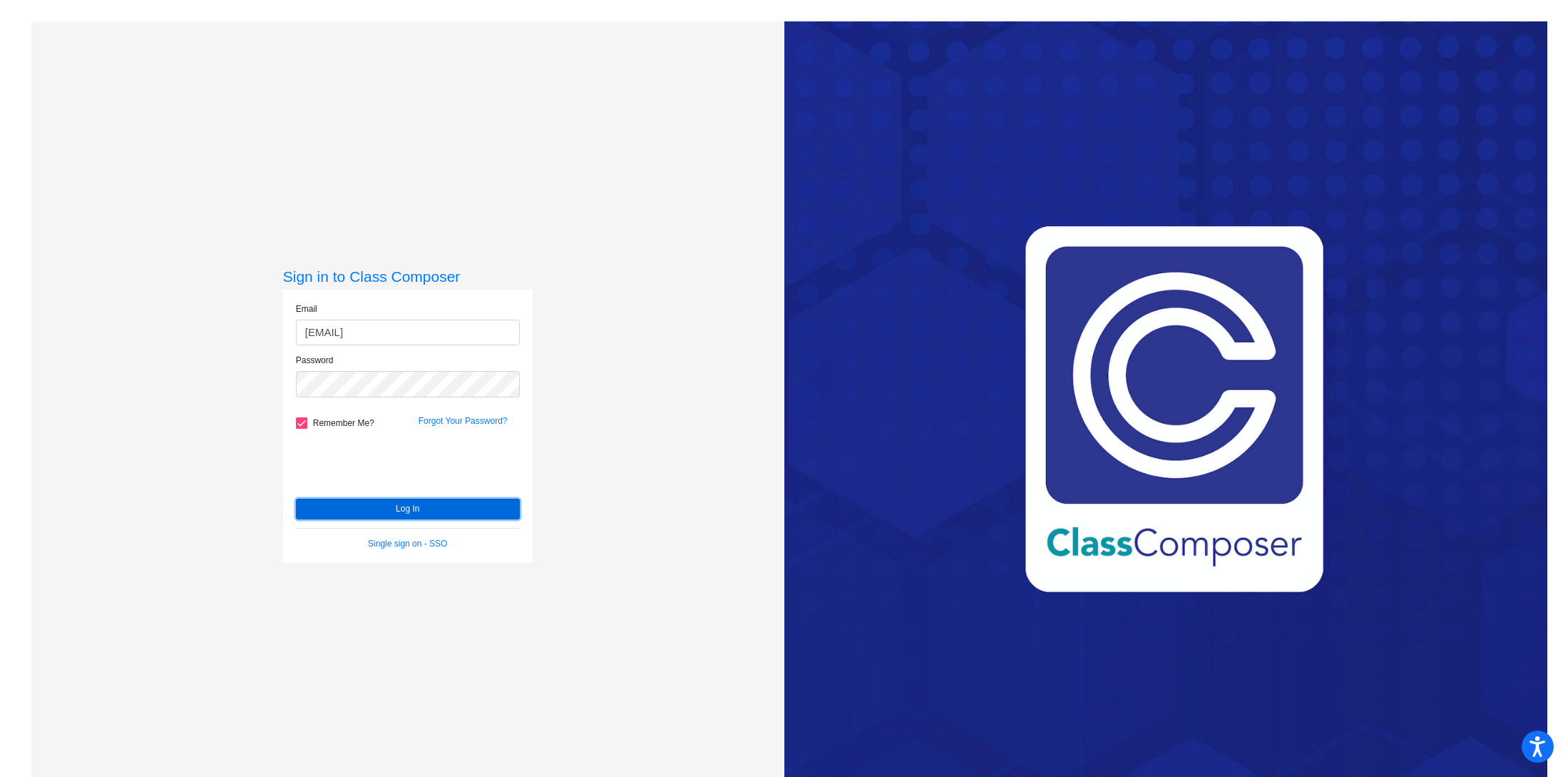 click on "Log In" 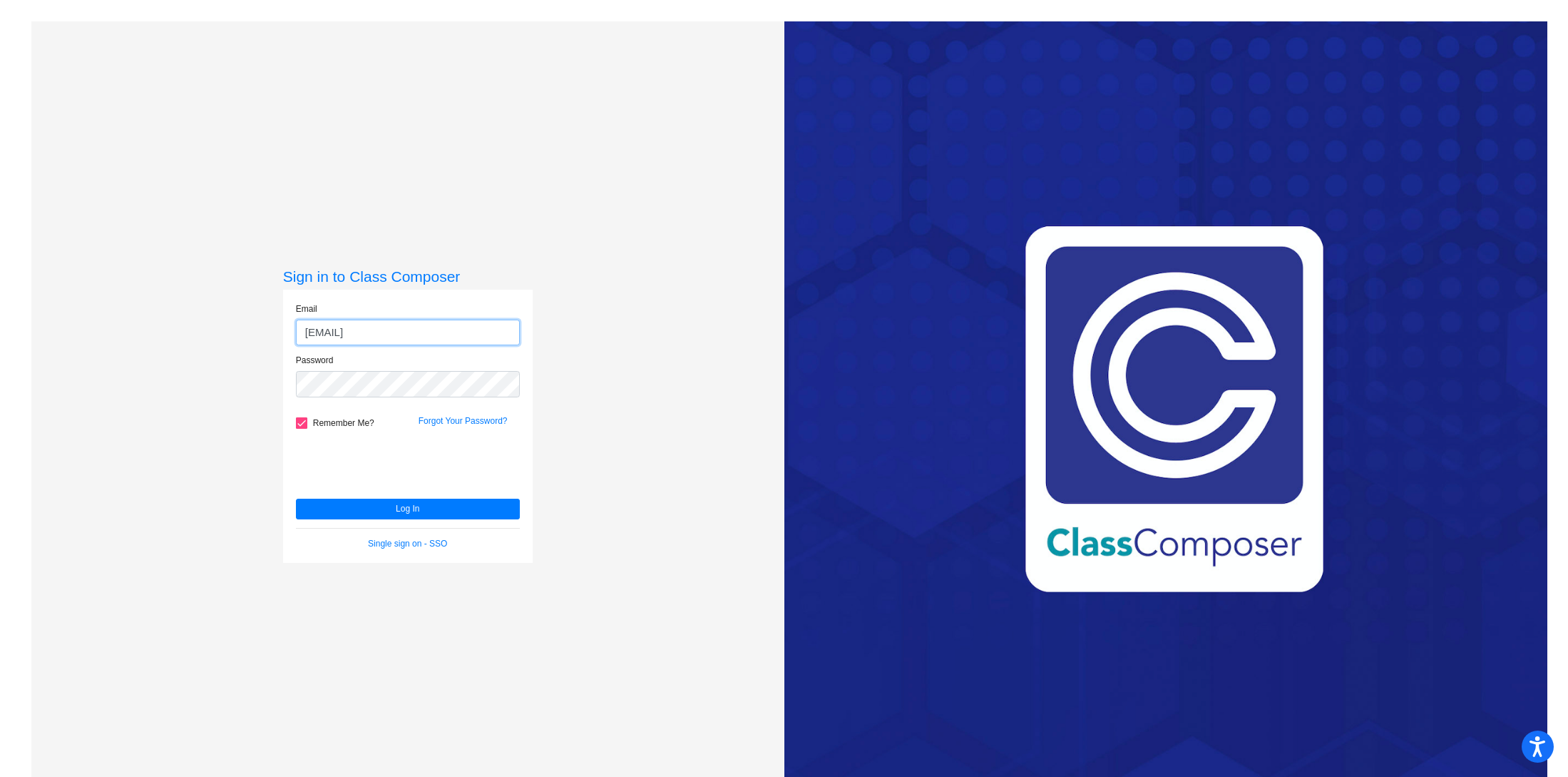 click on "angela_huerta+!@upland.k12.ca.us" 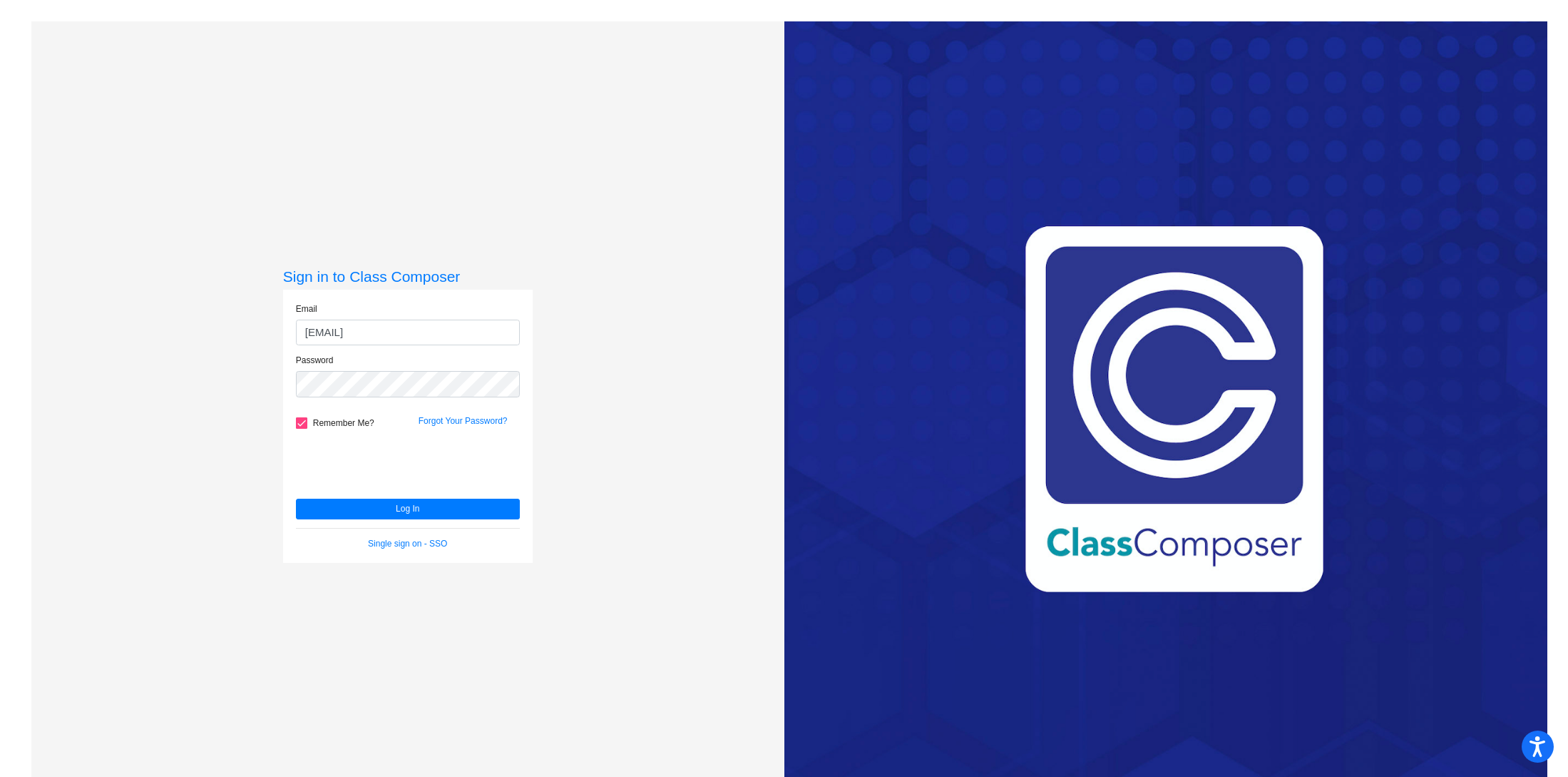 click on "Password" 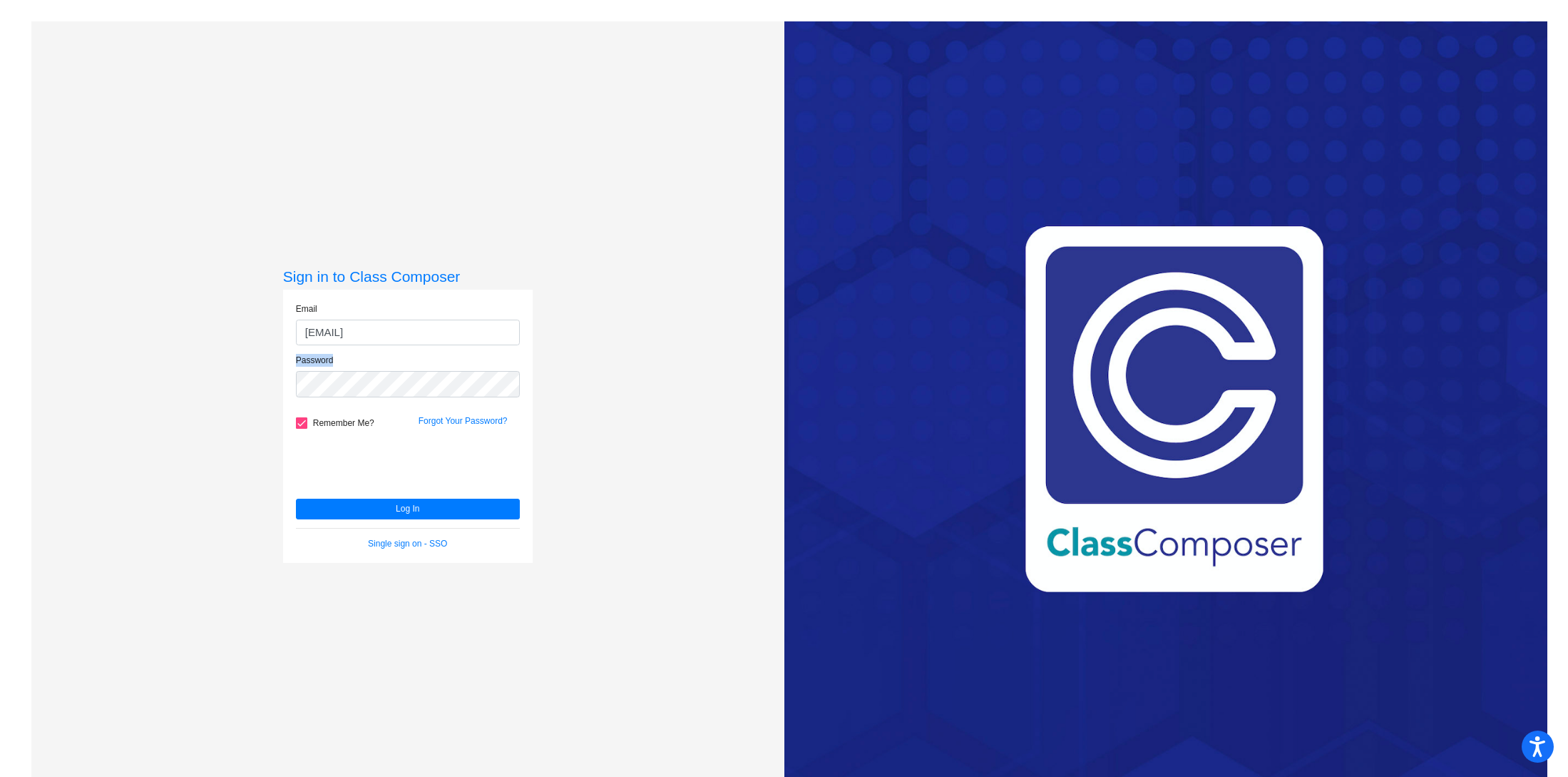 click on "Password" 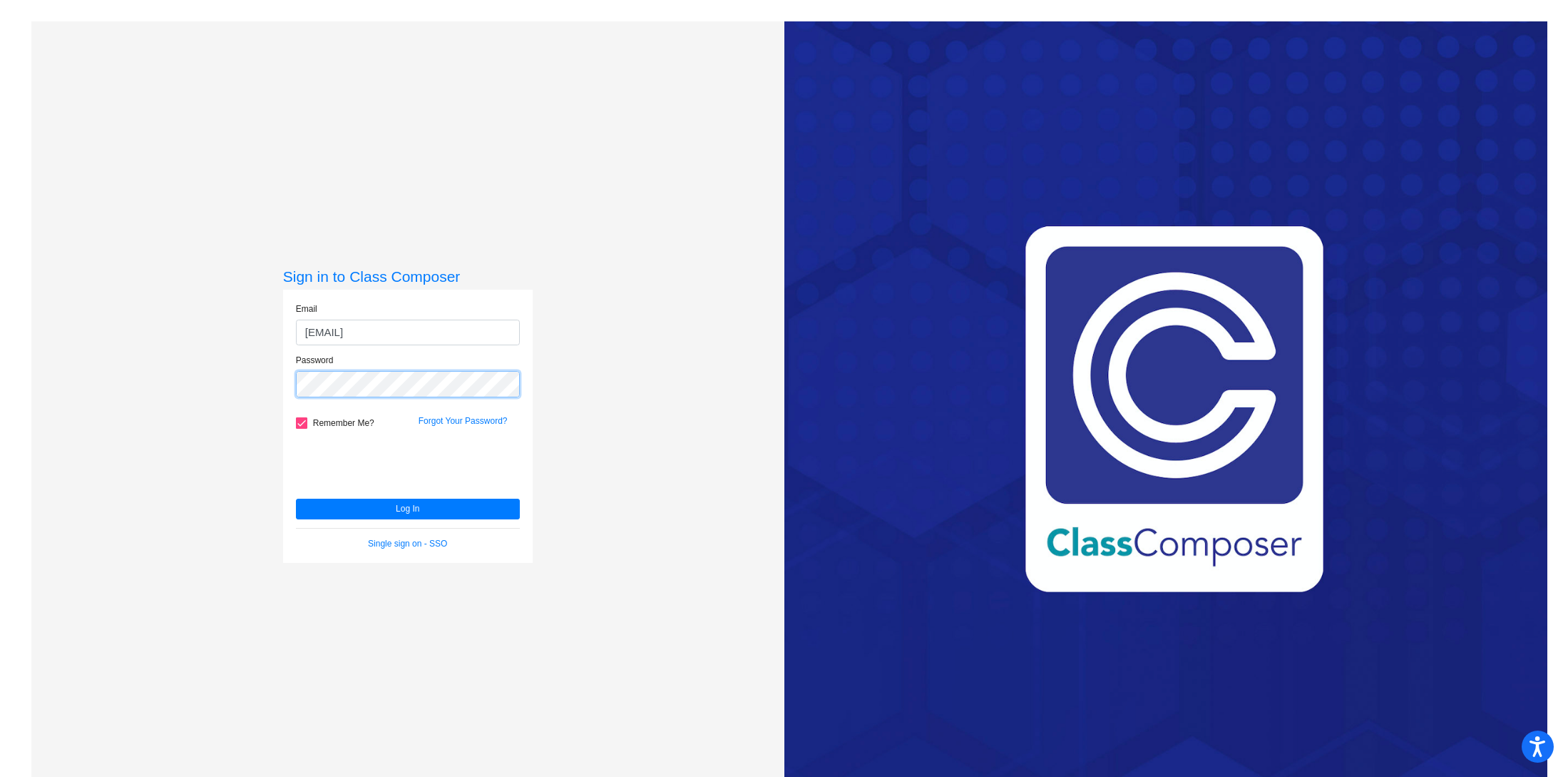click on "Log In" 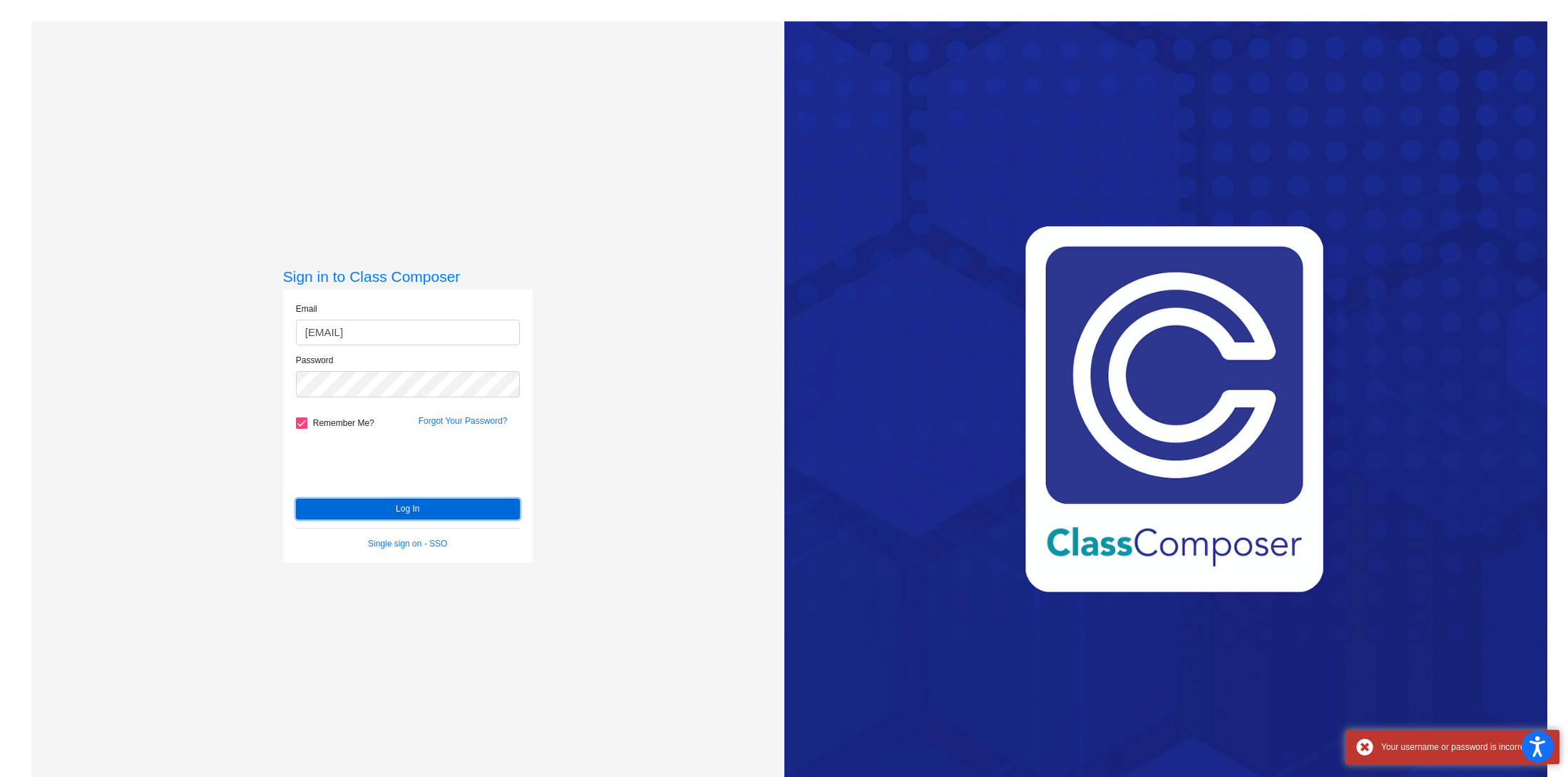 click on "Log In" 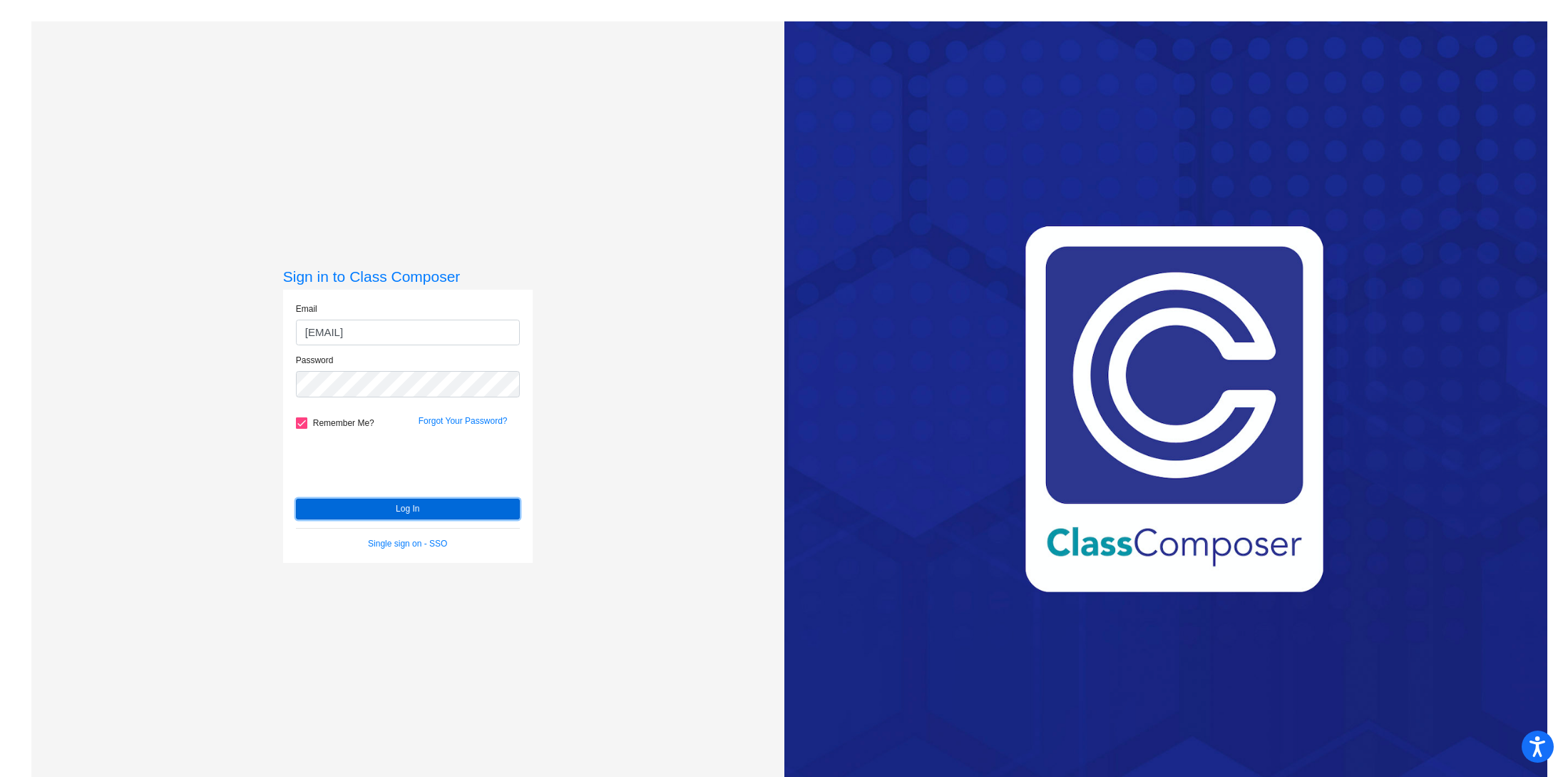 click on "Log In" 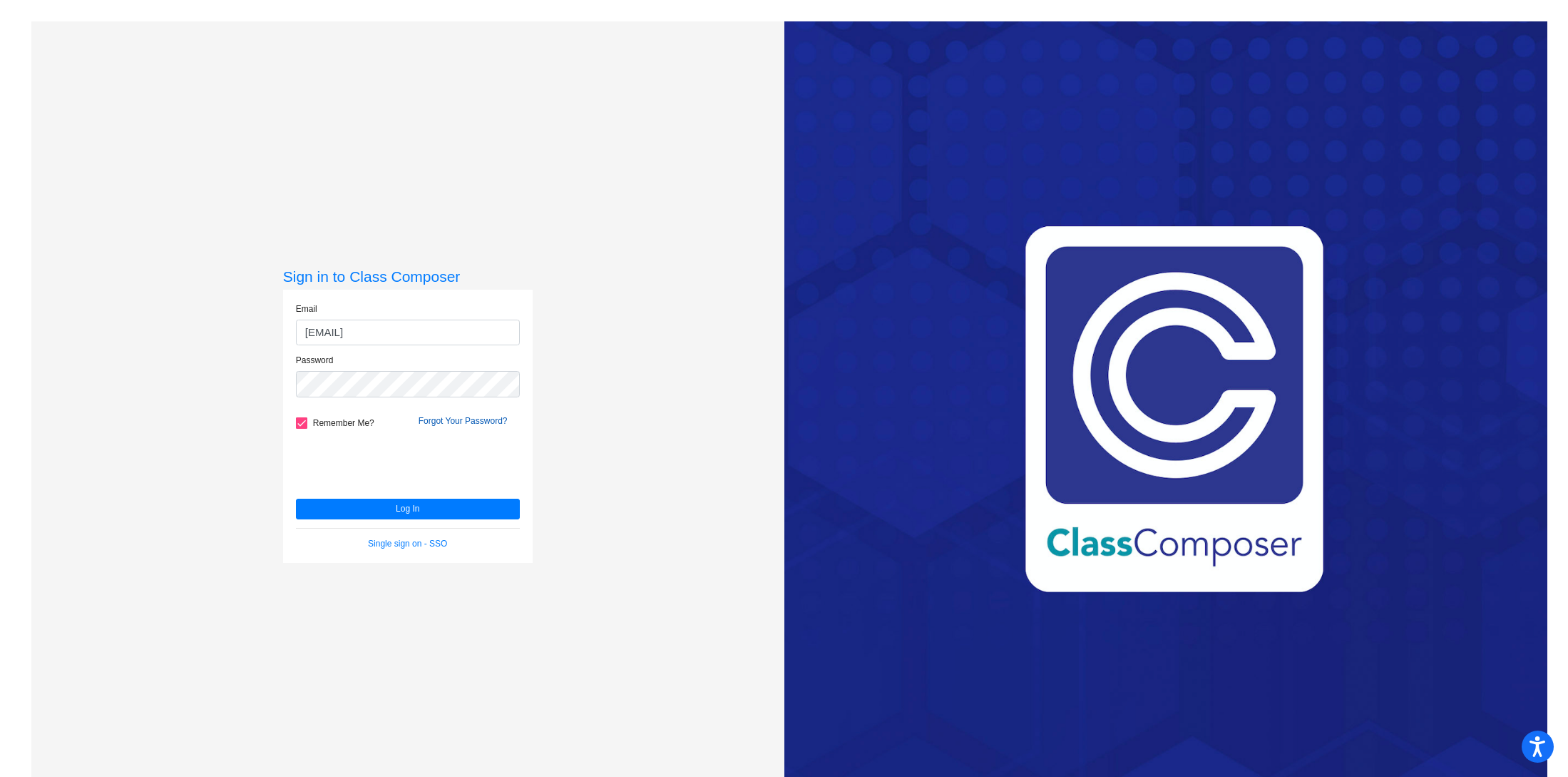 click on "Forgot Your Password?" 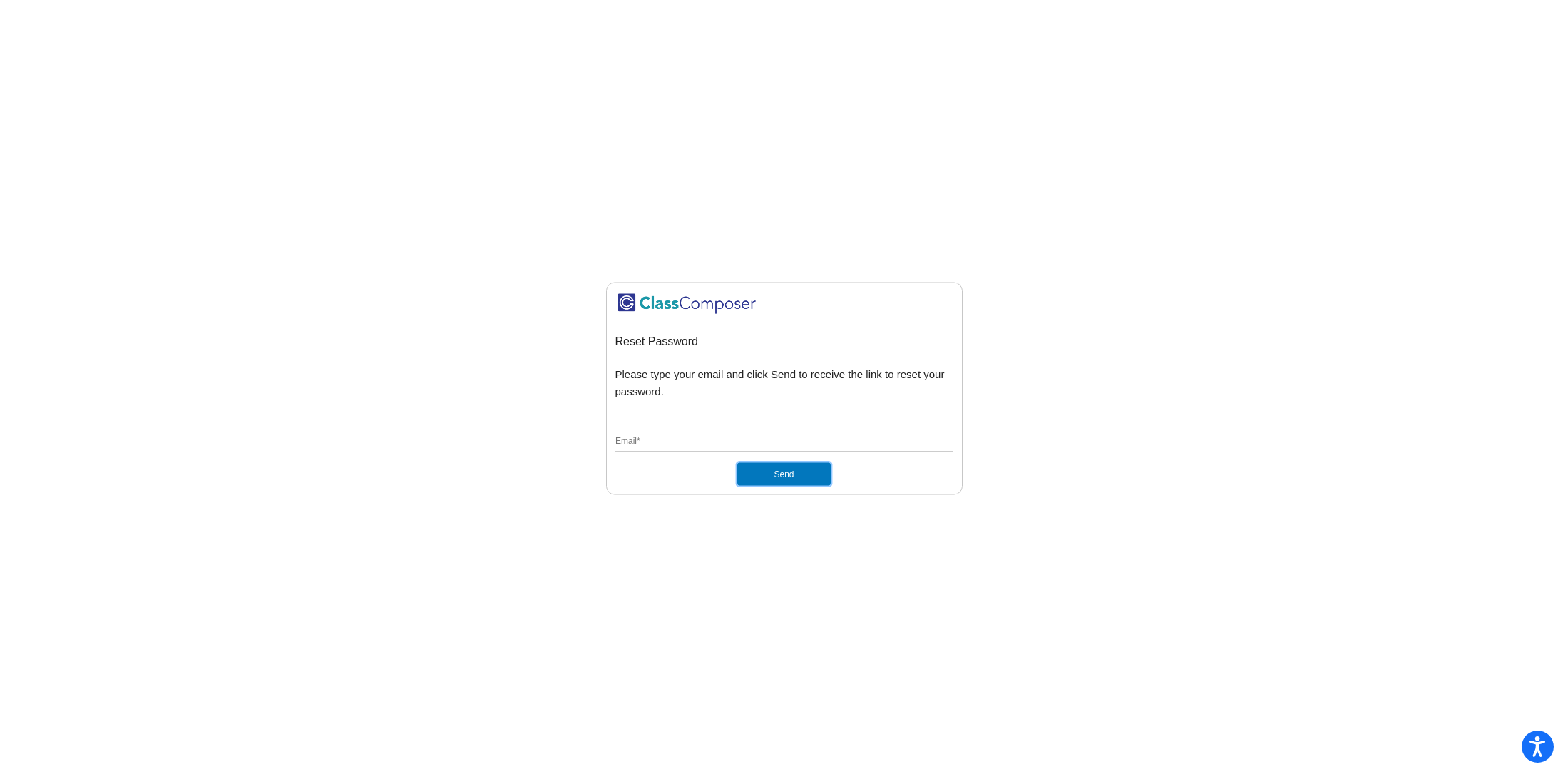 click on "Send" 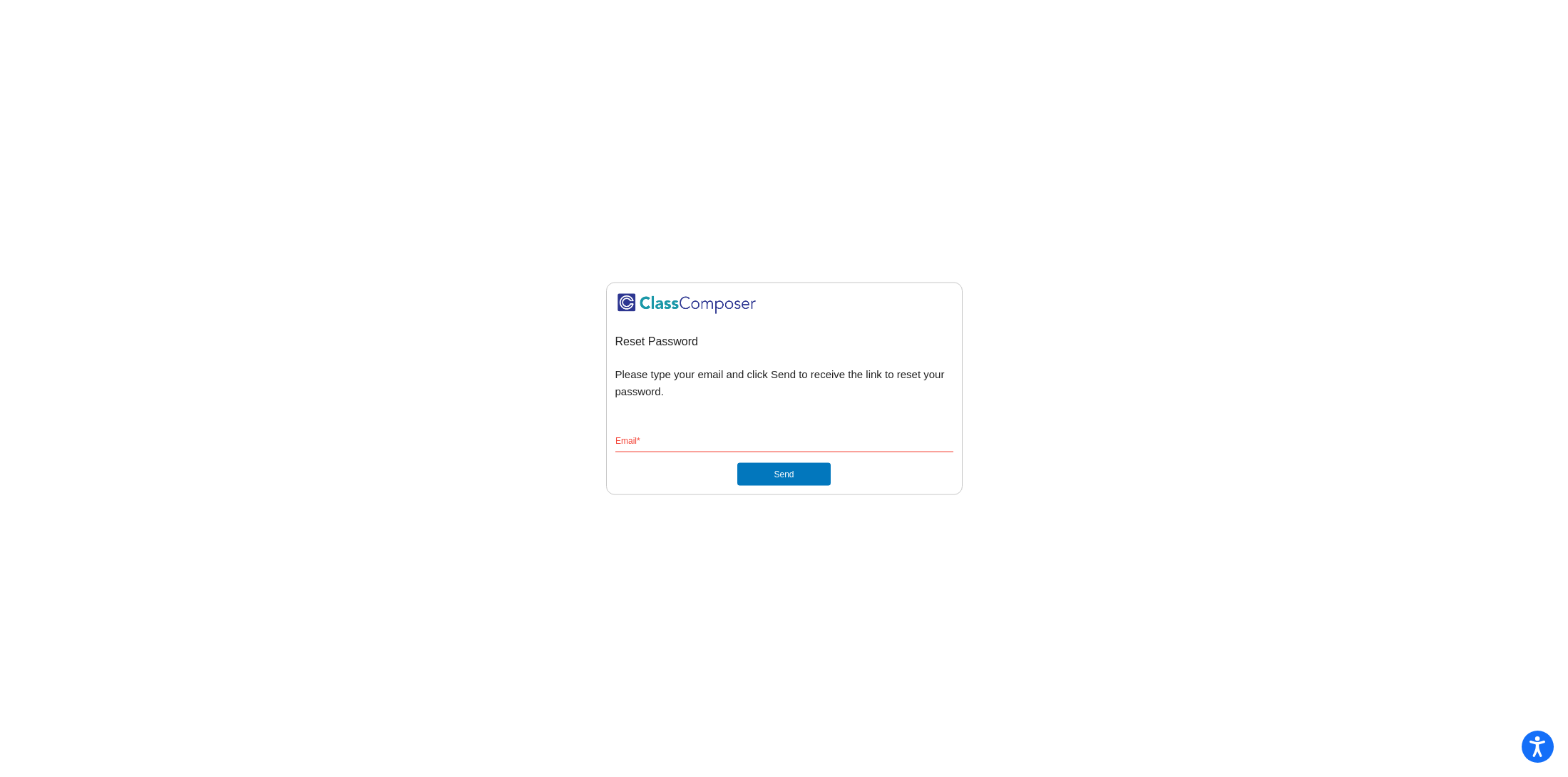 click on "Email  *" at bounding box center [784, 442] 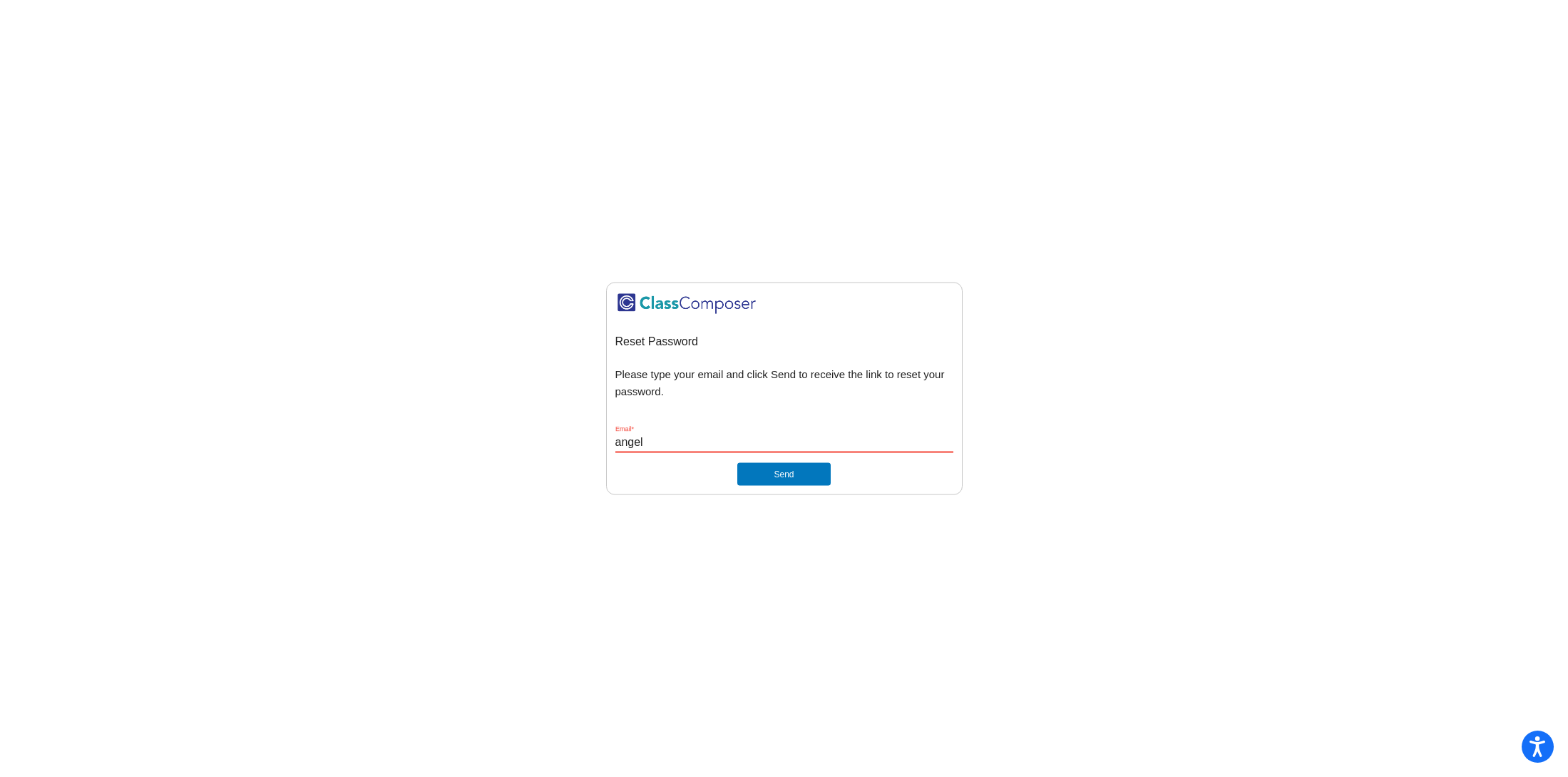 type on "angela_huerta+1@upland.k12.ca.us" 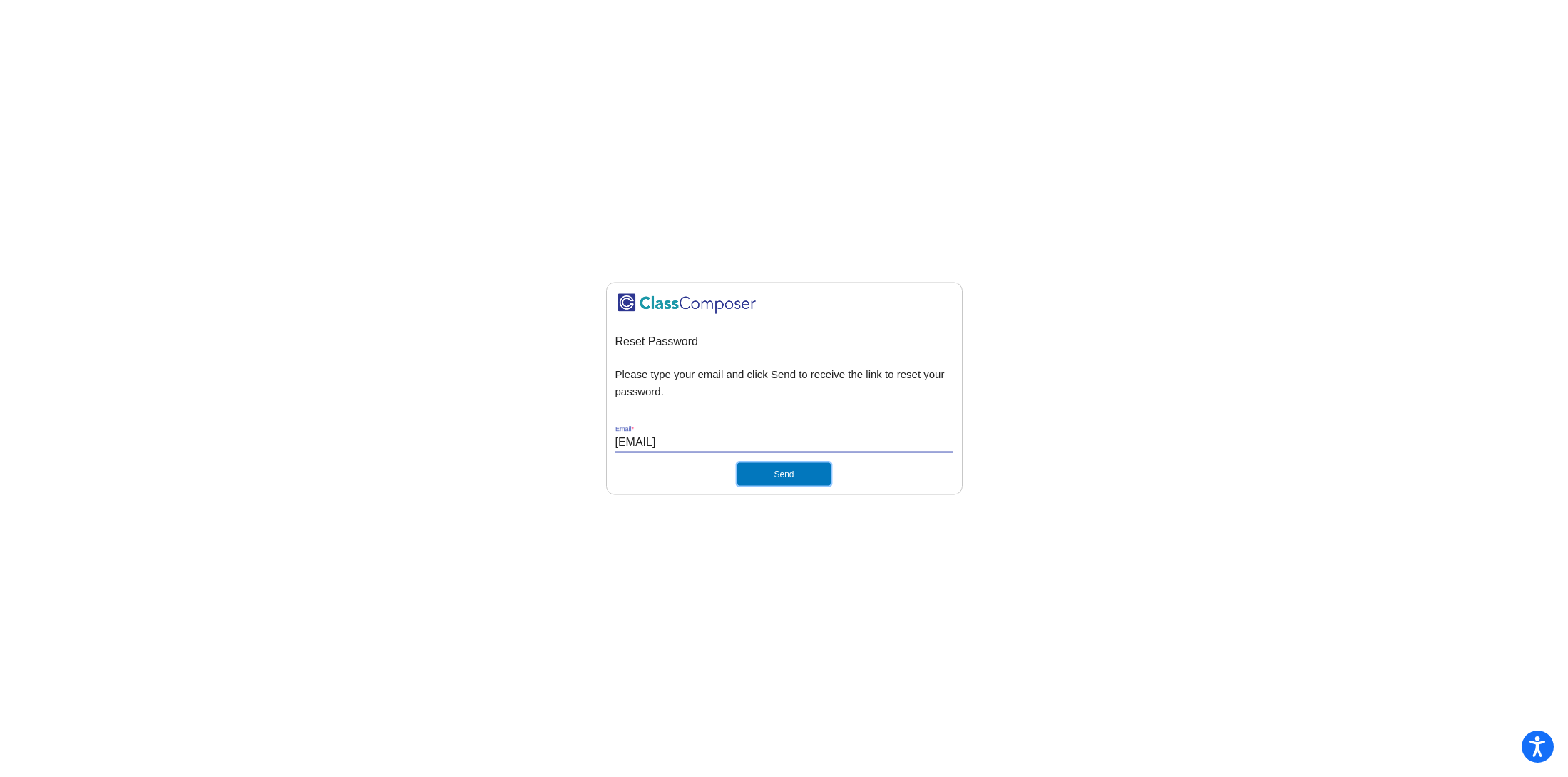 click on "Send" 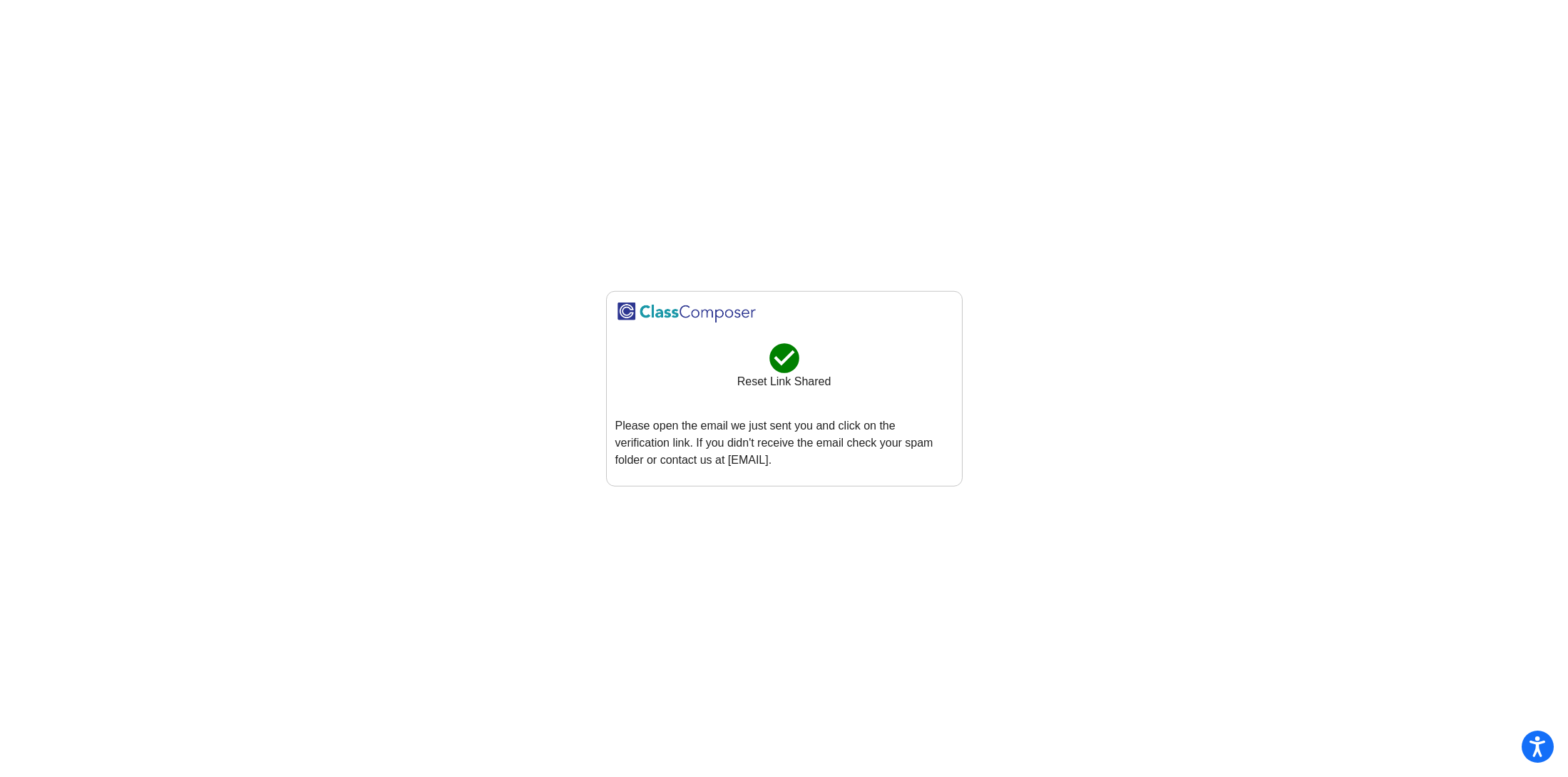 click 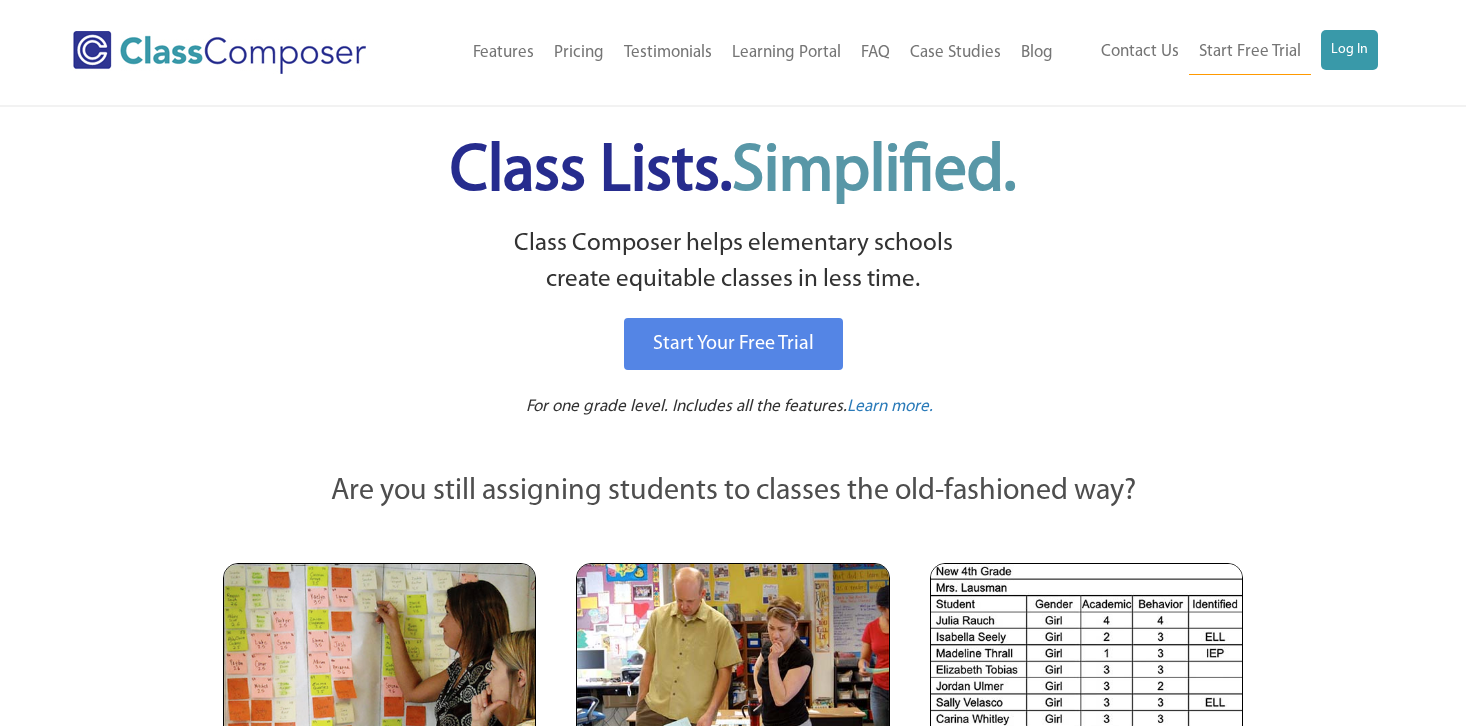 scroll, scrollTop: 0, scrollLeft: 0, axis: both 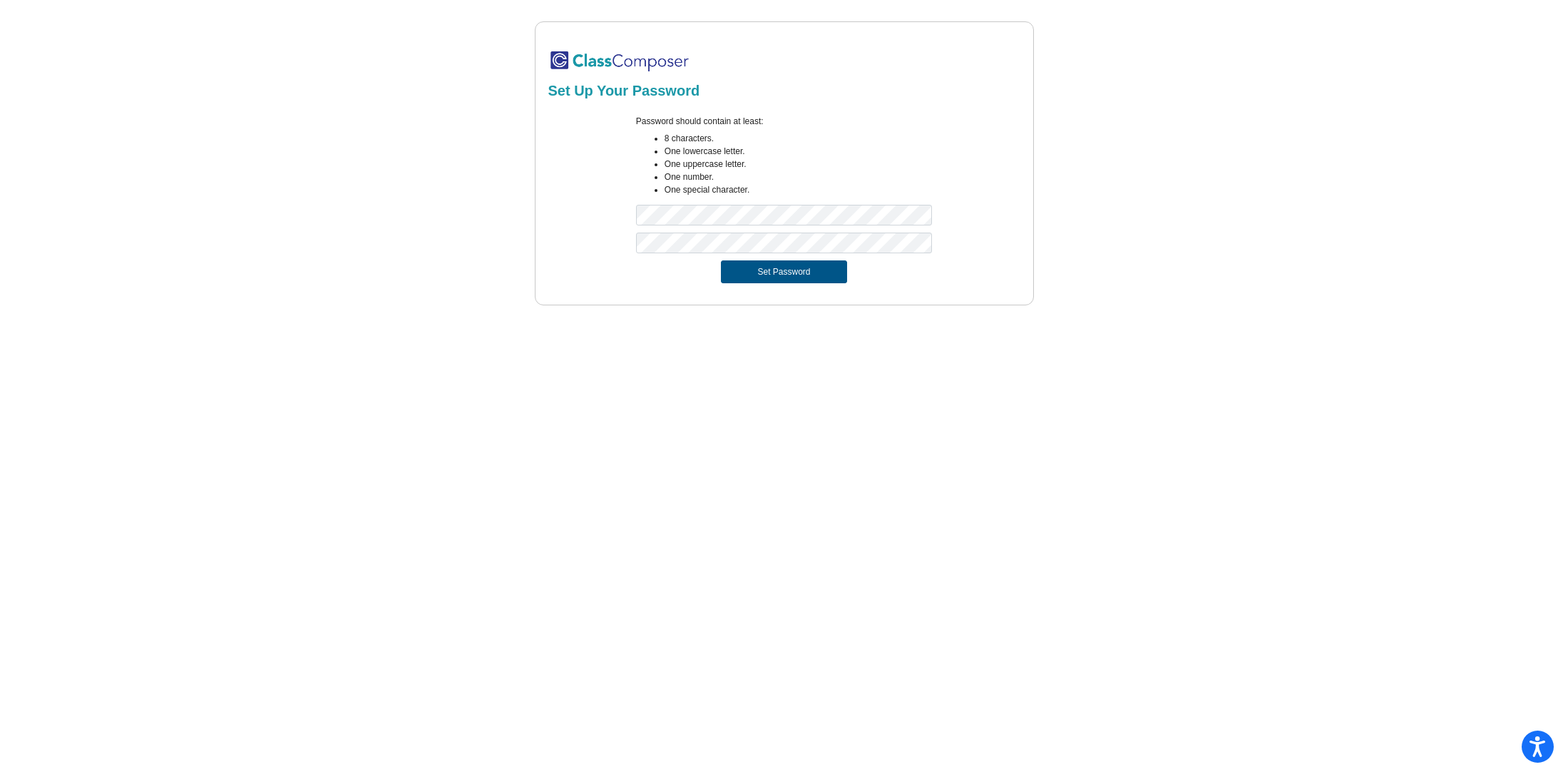 click on "Set Password" at bounding box center [784, 272] 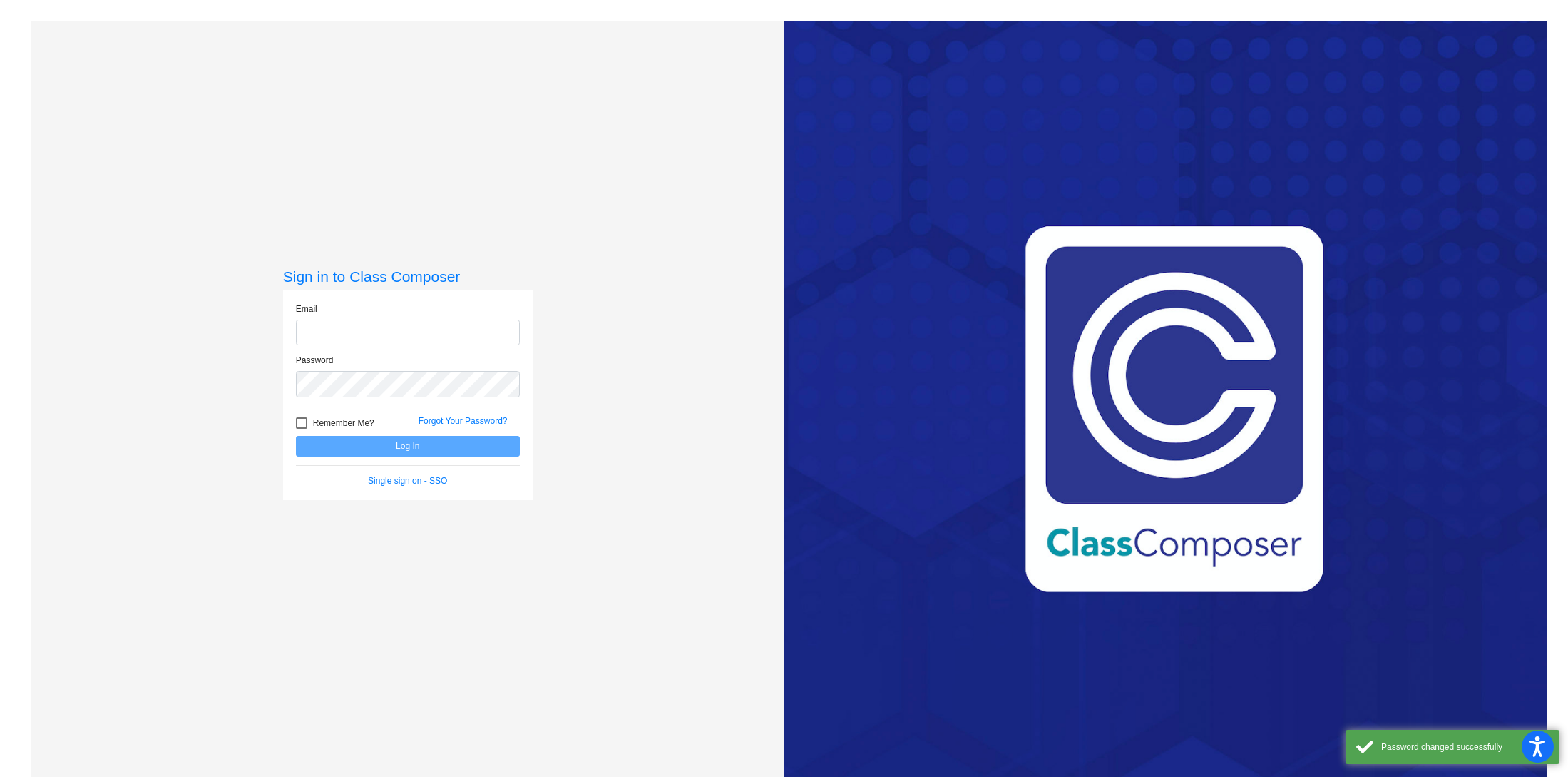 click 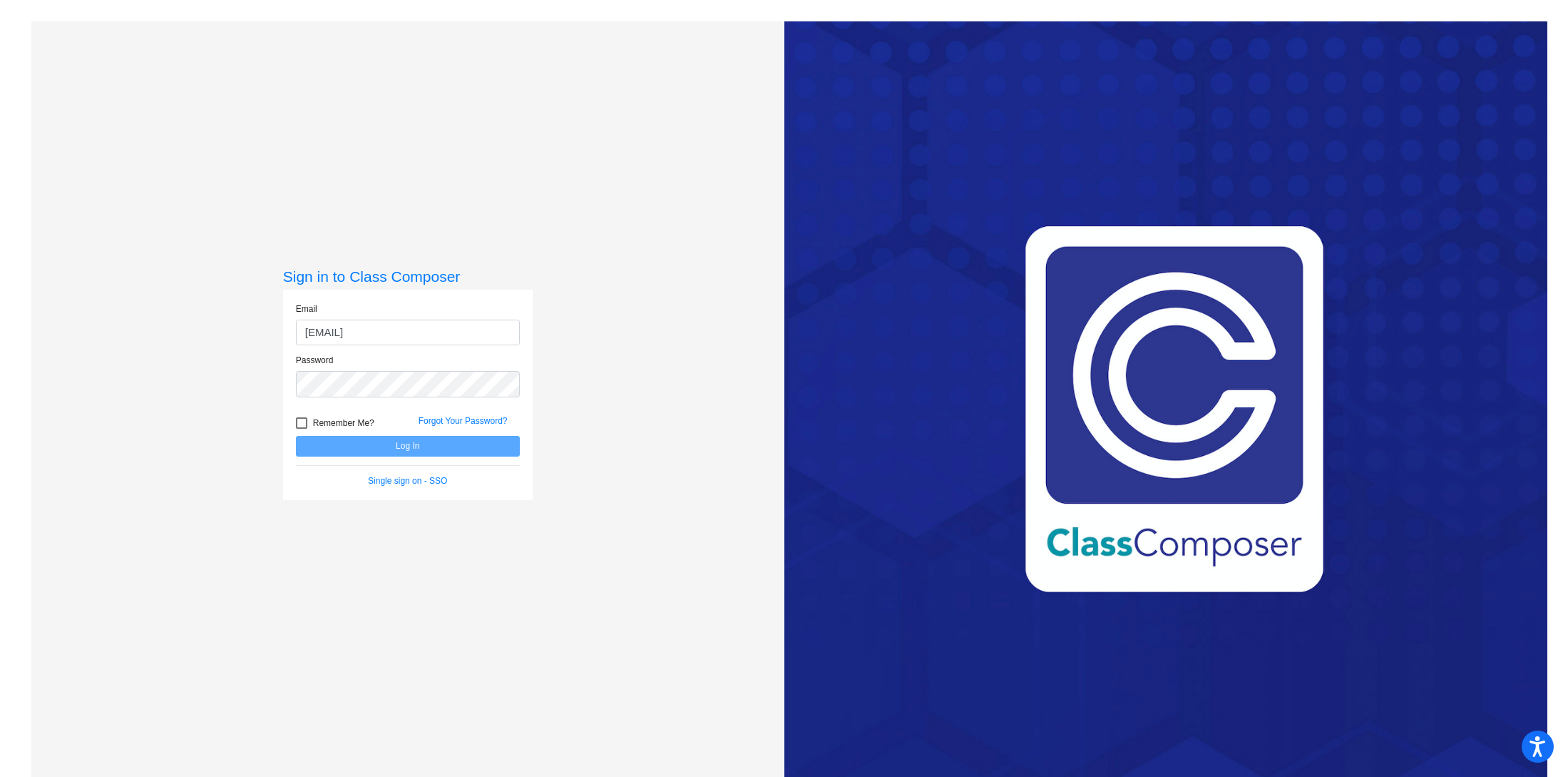 click on "[EMAIL]" 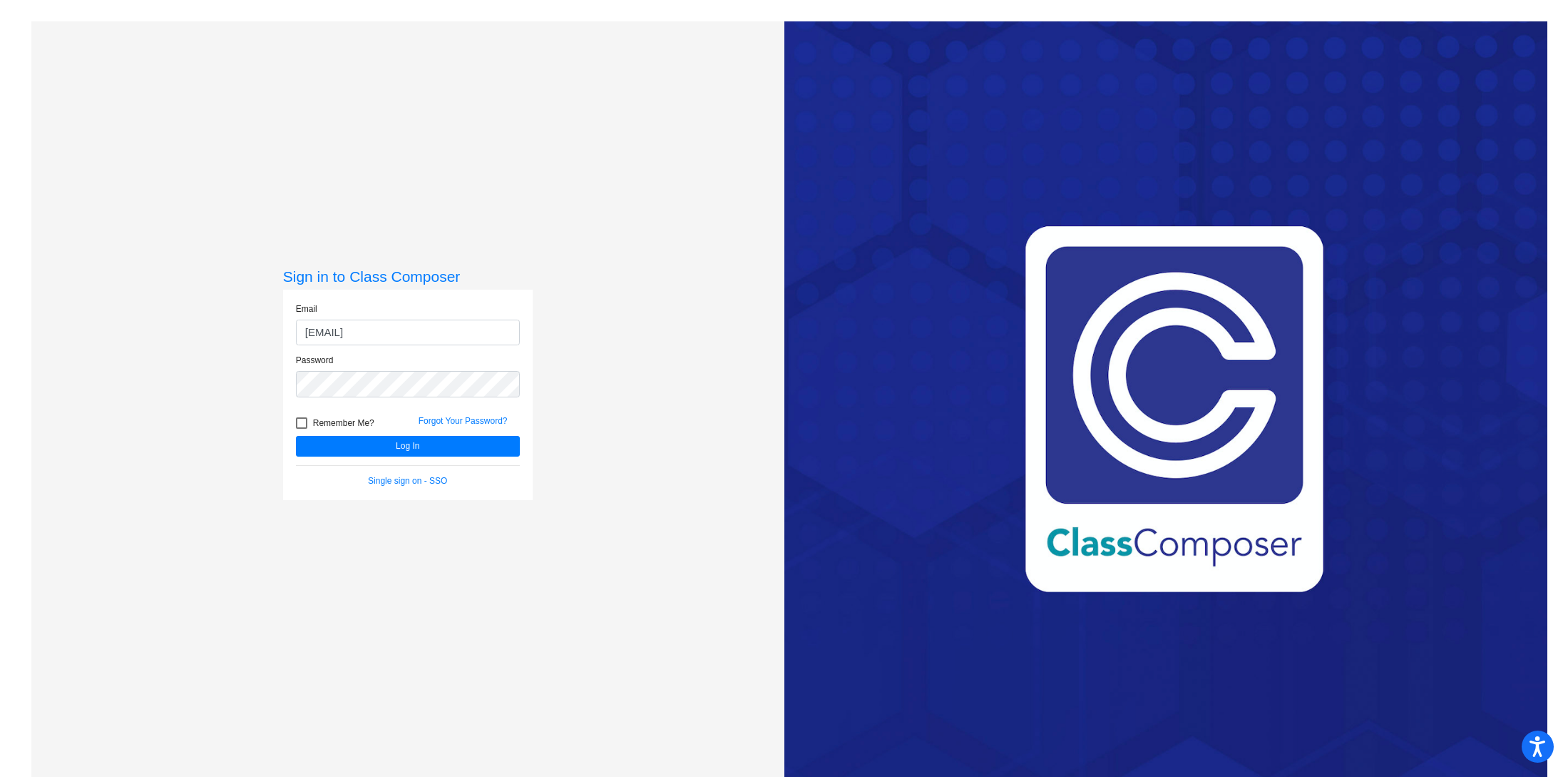 click at bounding box center [302, 423] 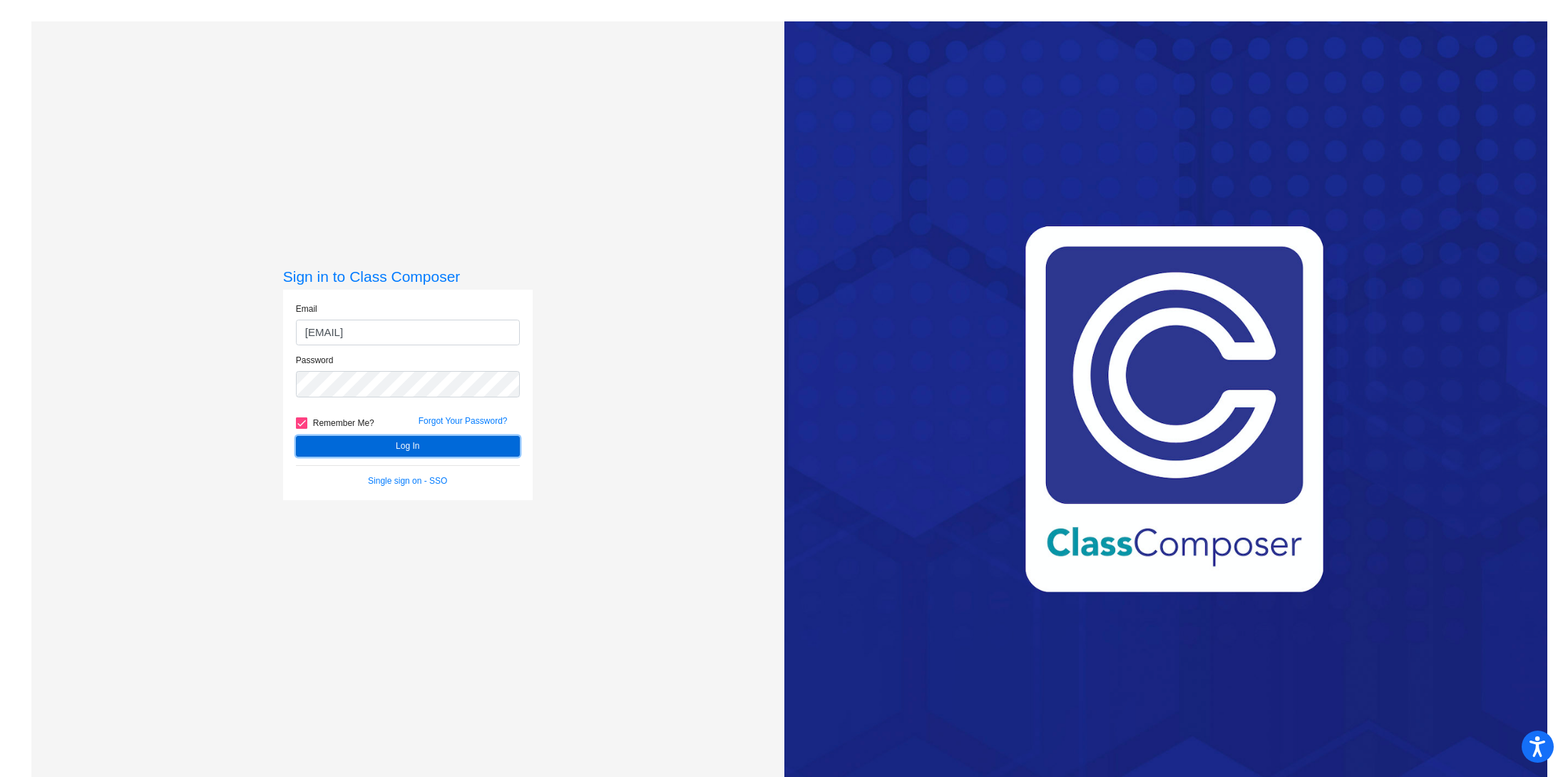 click on "Log In" 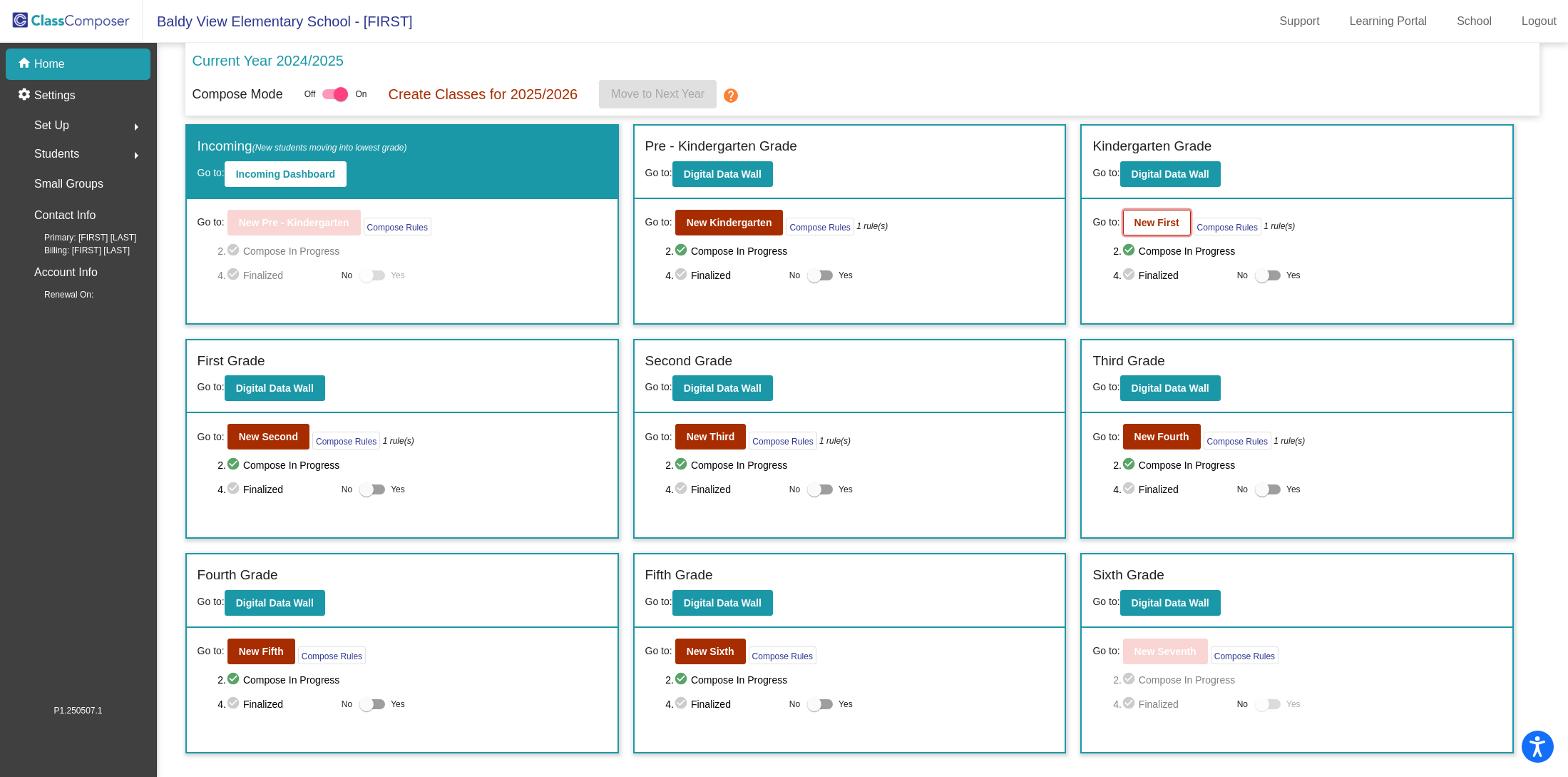 click on "New First" 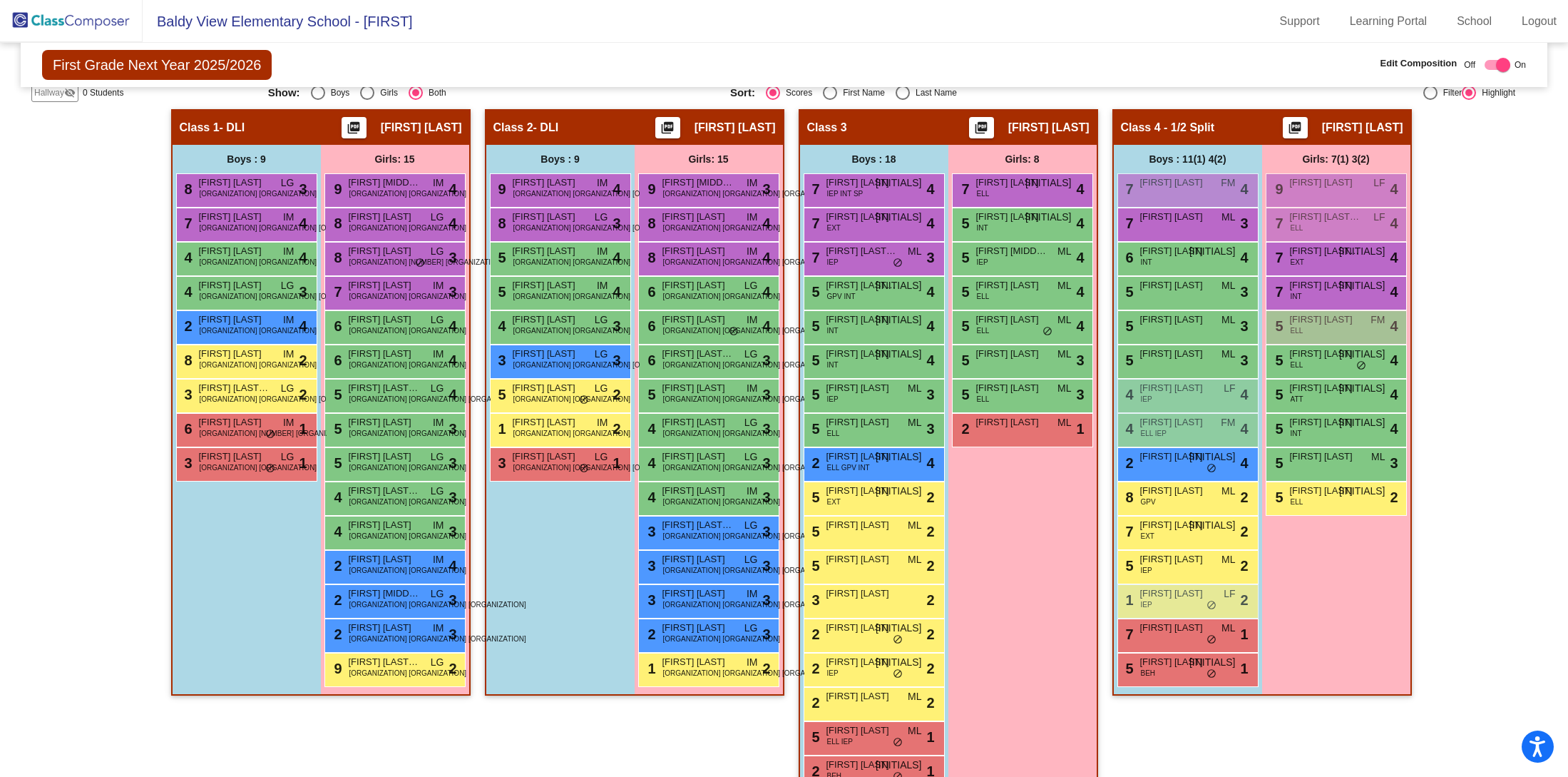 scroll, scrollTop: 292, scrollLeft: 0, axis: vertical 